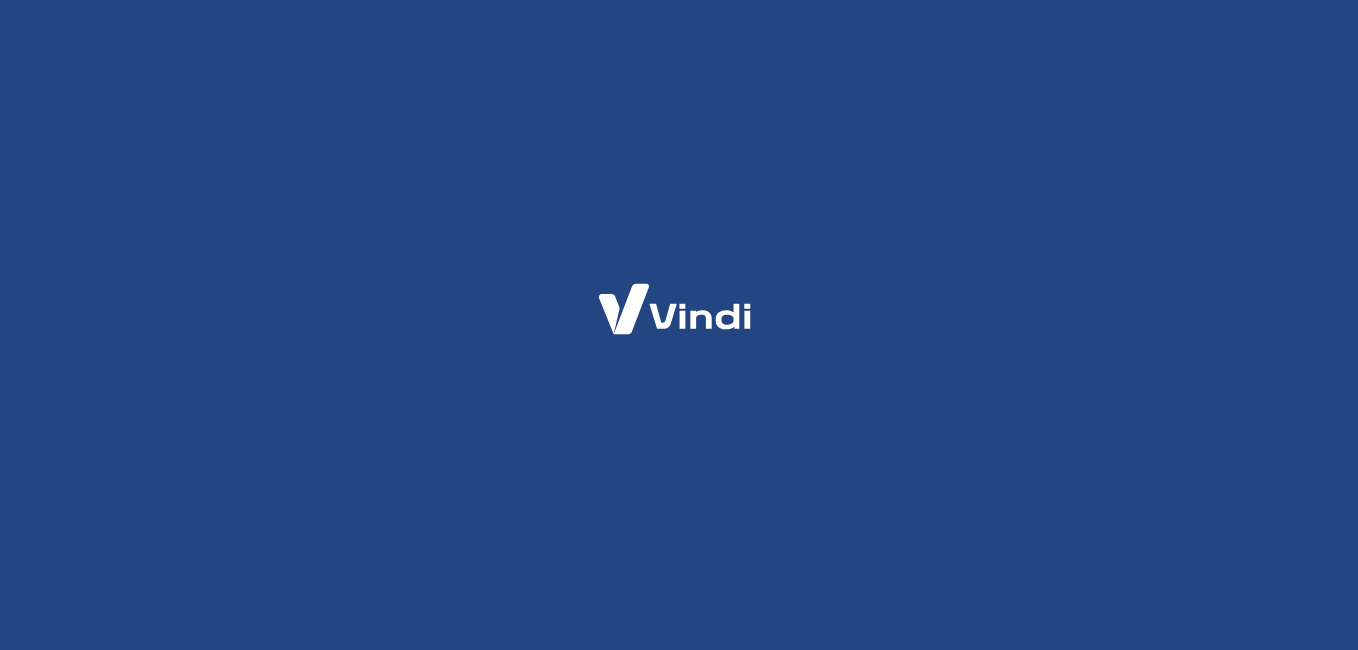 scroll, scrollTop: 0, scrollLeft: 0, axis: both 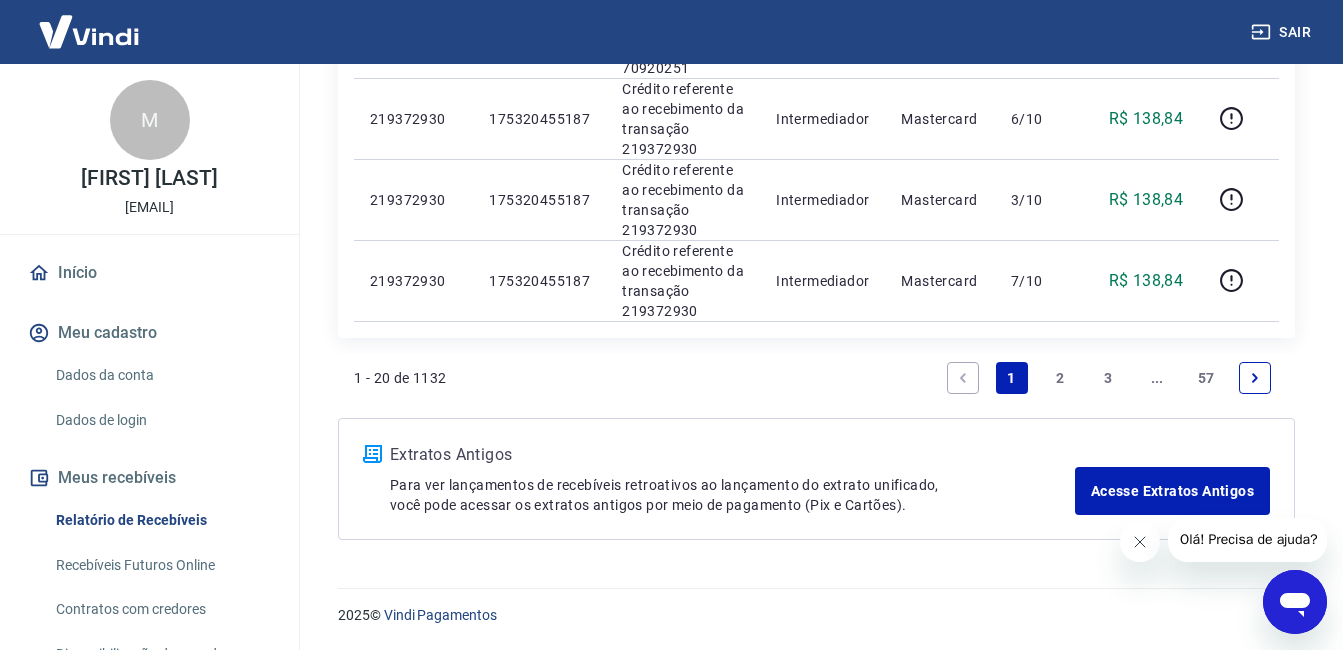 click at bounding box center [1255, 378] 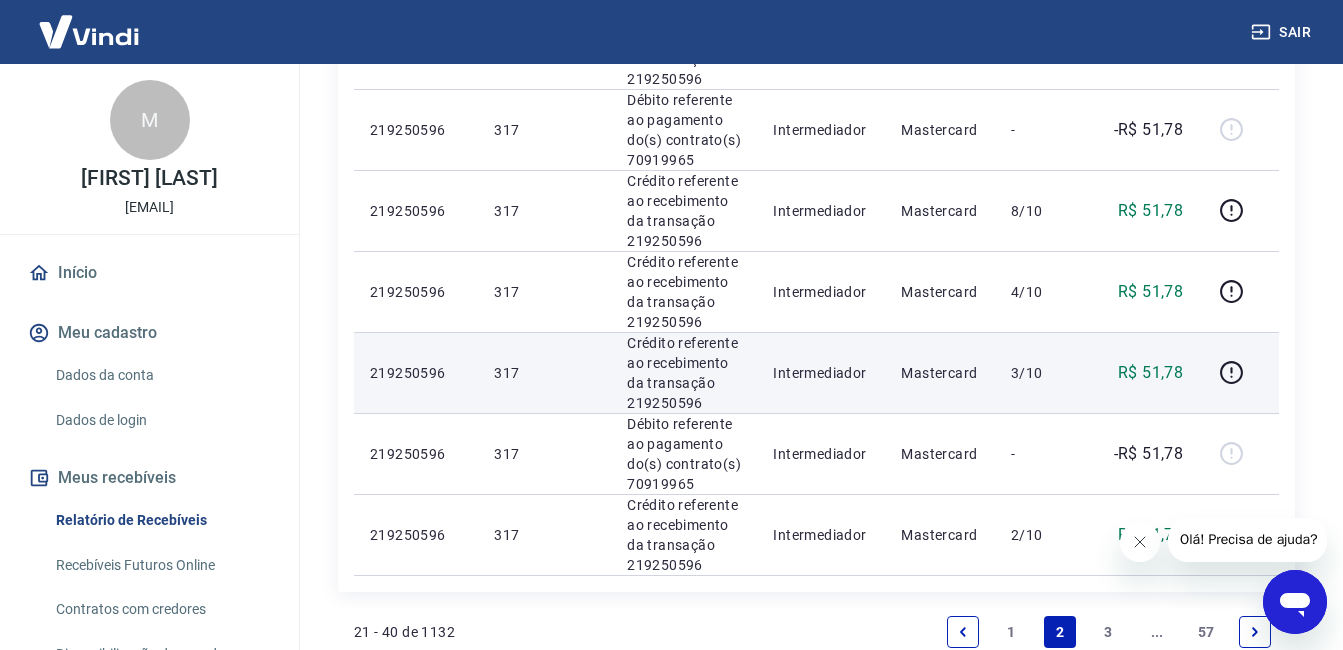 scroll, scrollTop: 1819, scrollLeft: 0, axis: vertical 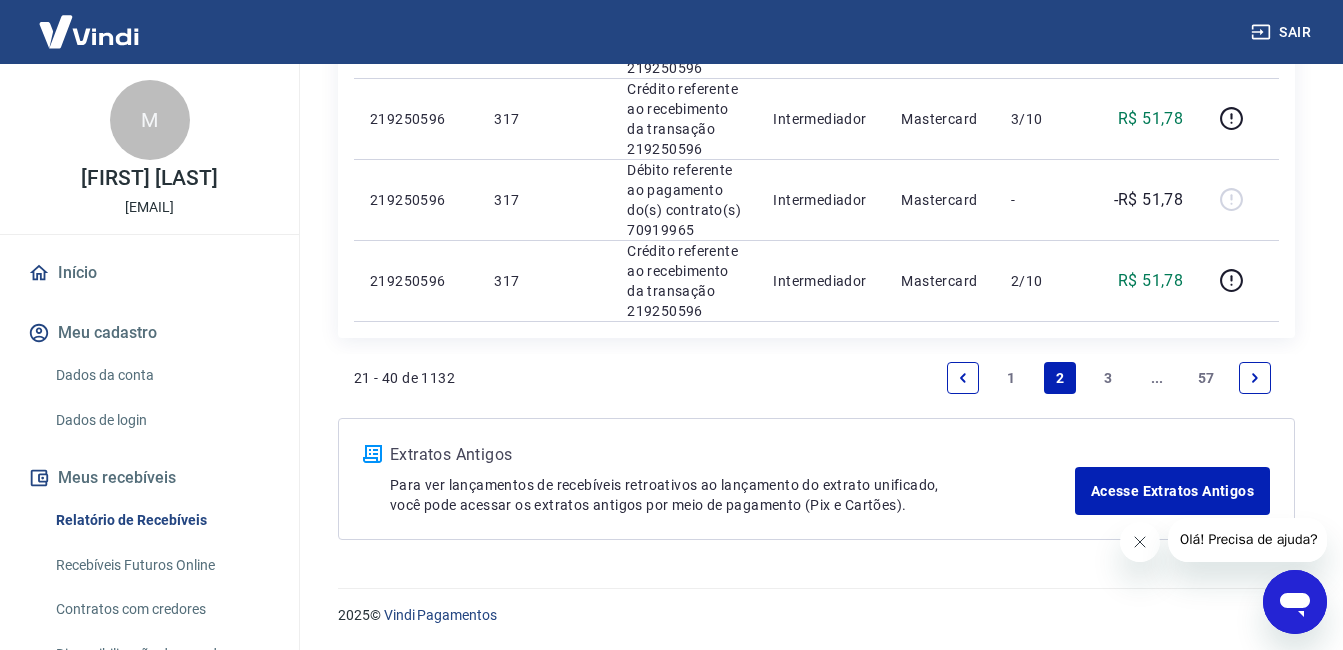 click at bounding box center (1255, 378) 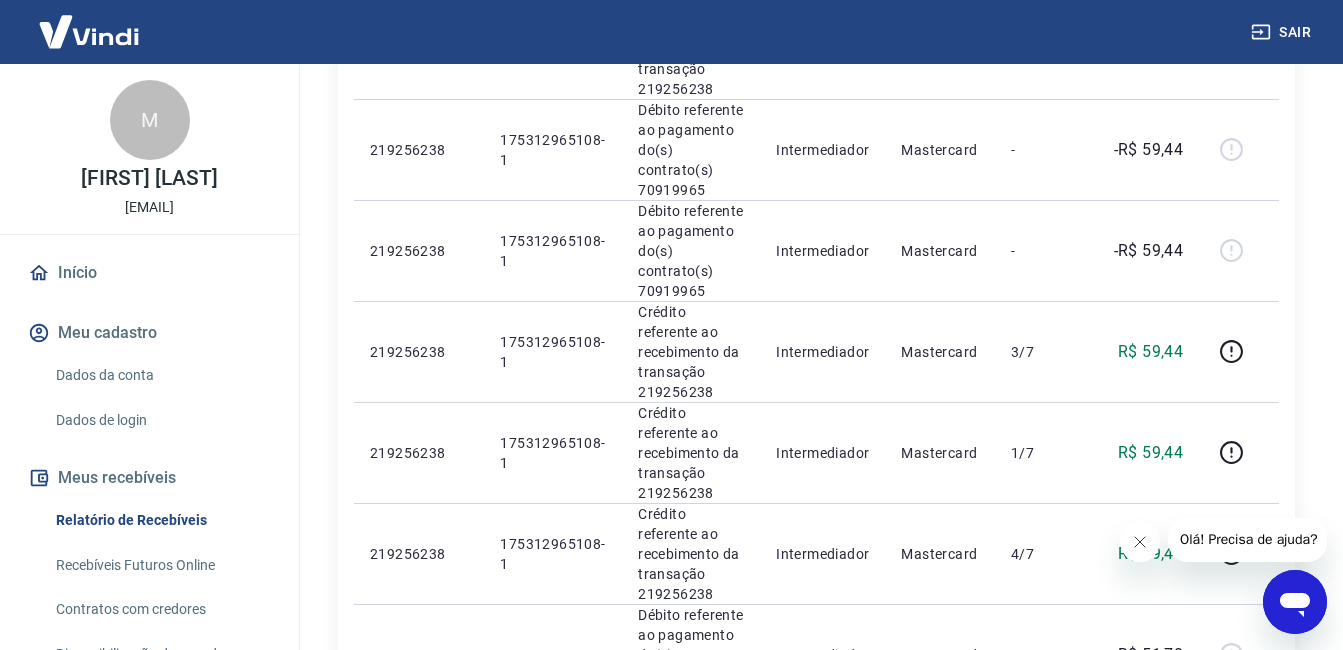 scroll, scrollTop: 1500, scrollLeft: 0, axis: vertical 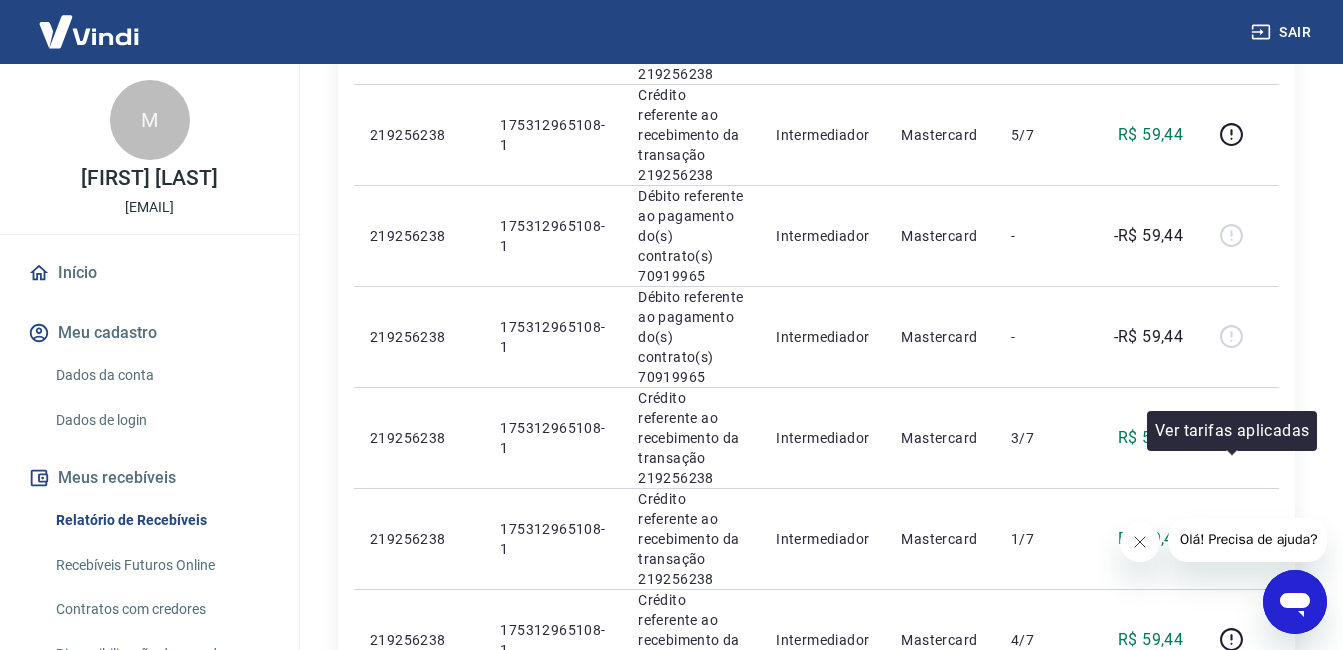 click 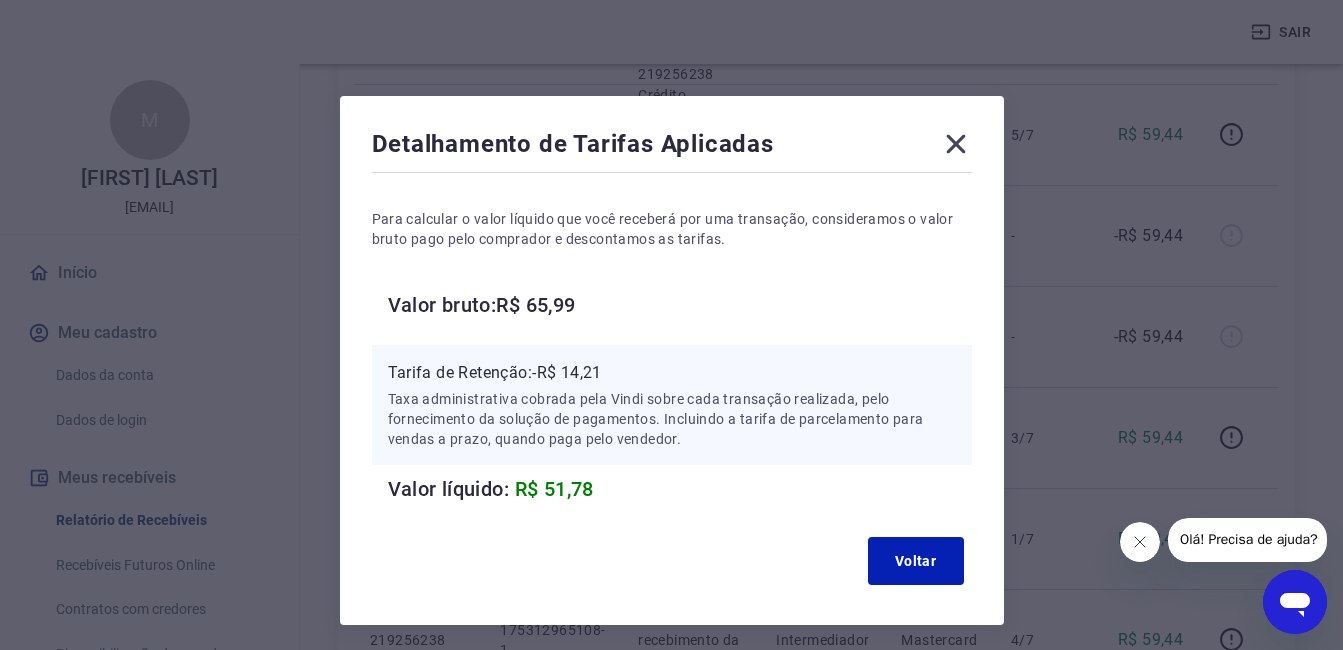 click 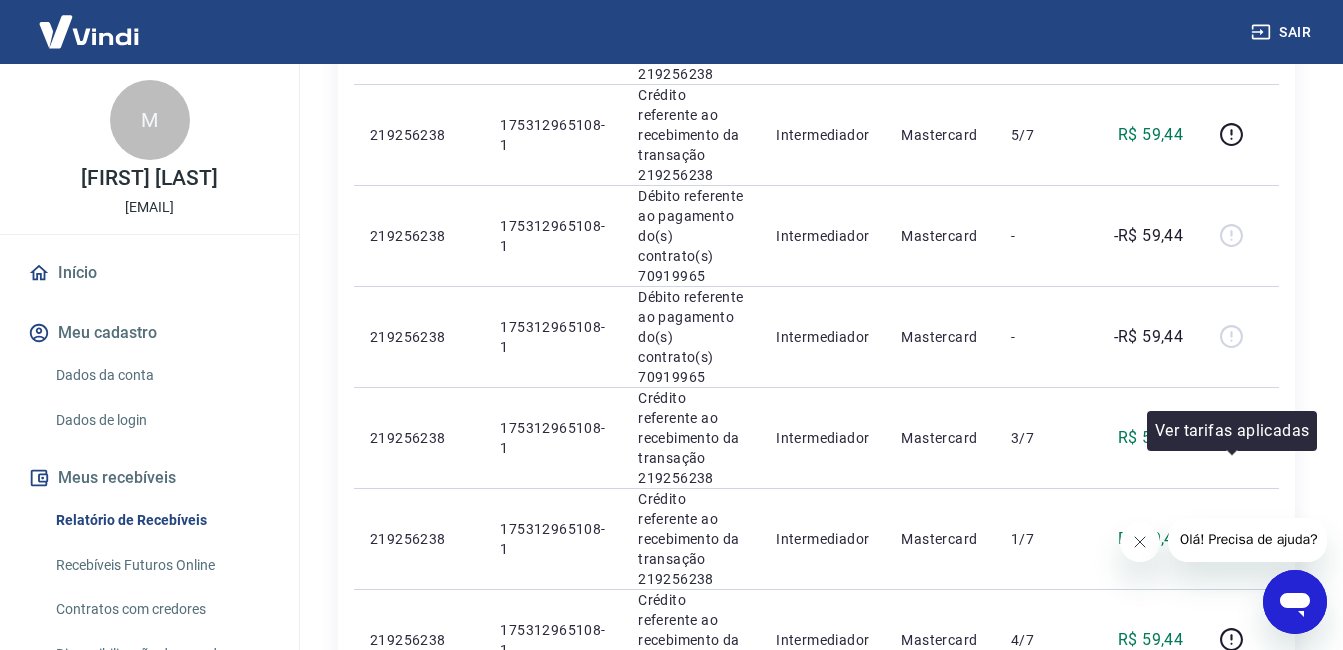 click 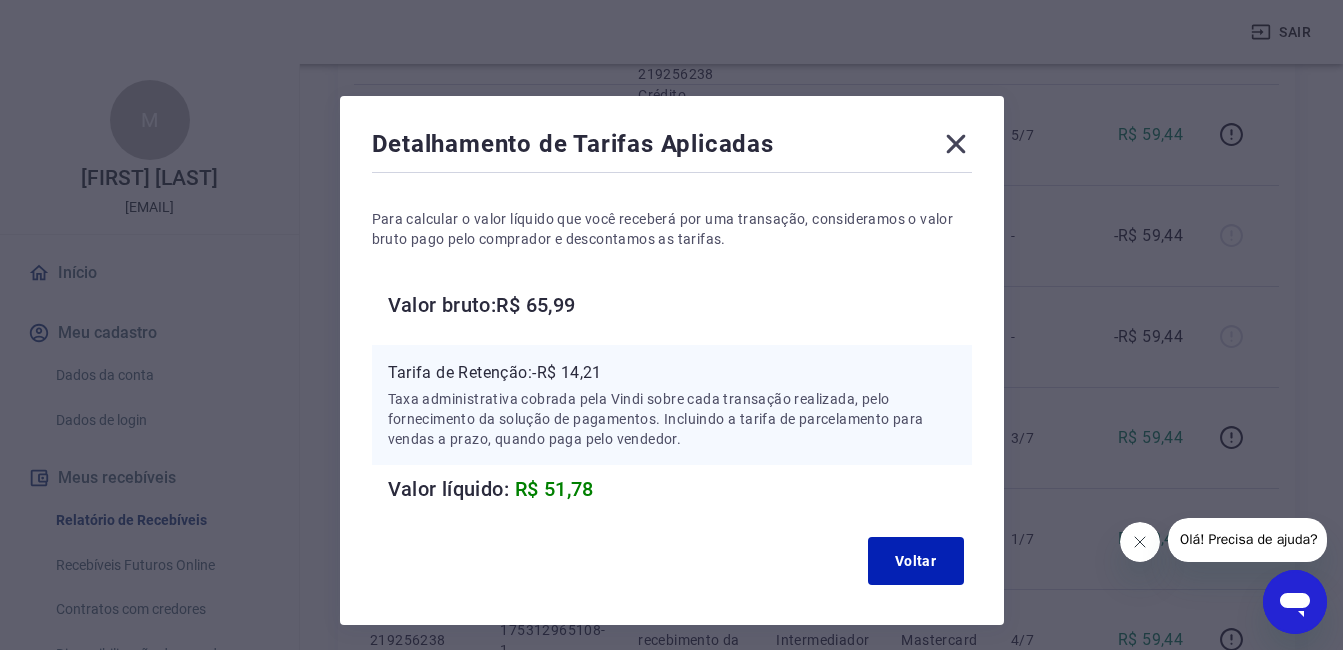 click 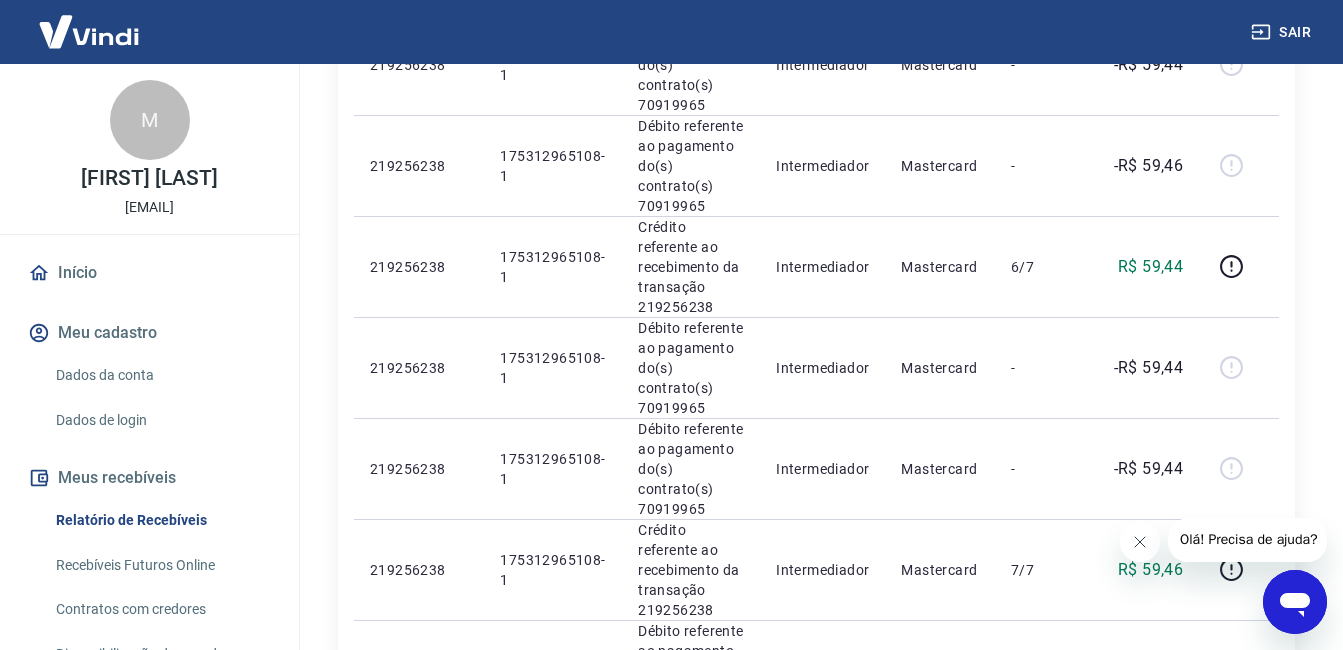 scroll, scrollTop: 700, scrollLeft: 0, axis: vertical 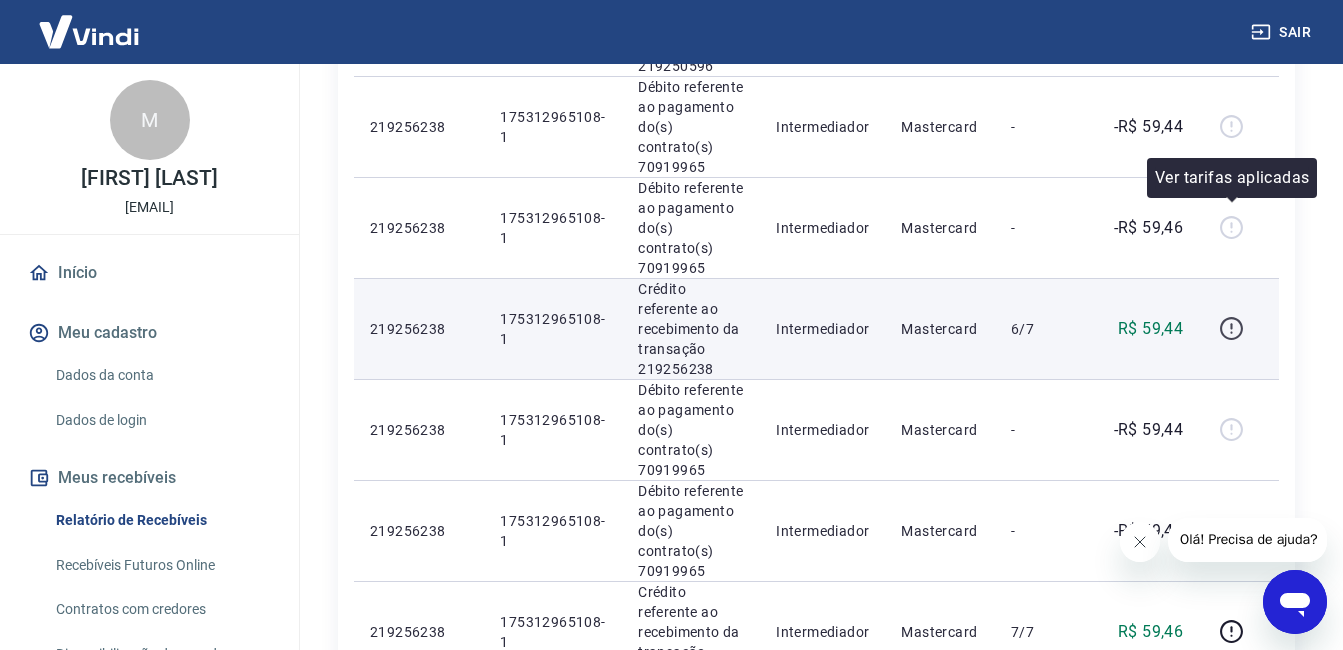 click 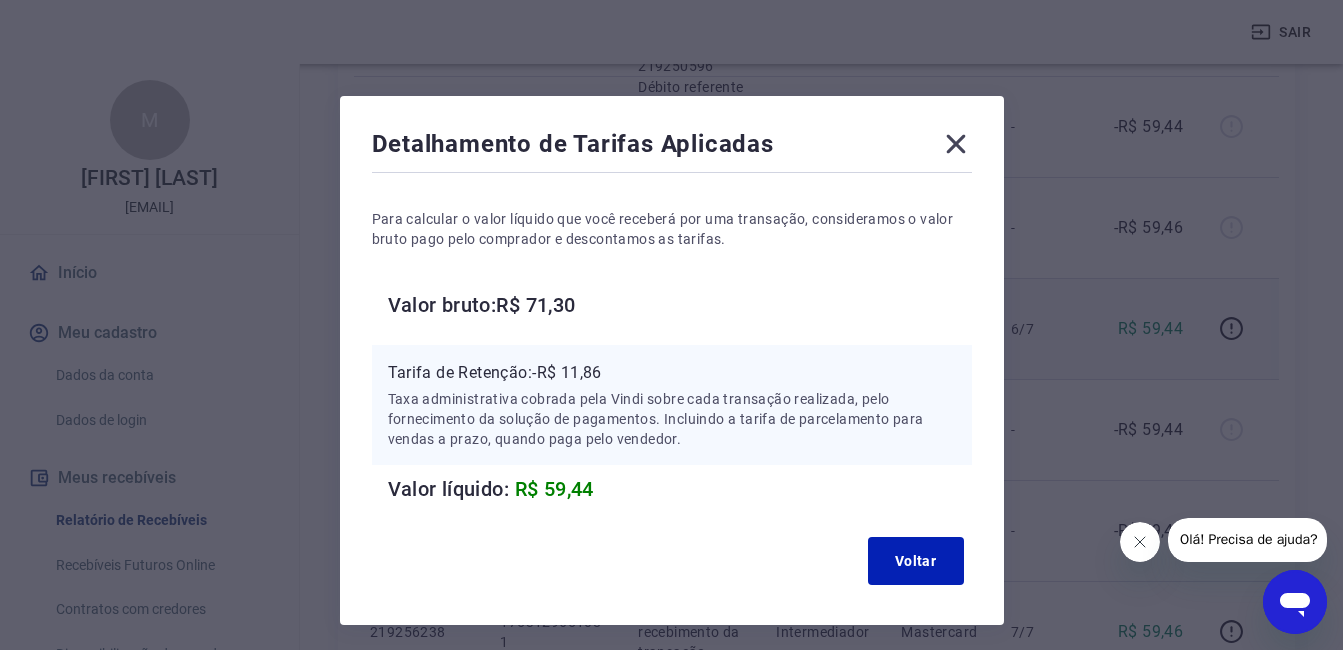 click 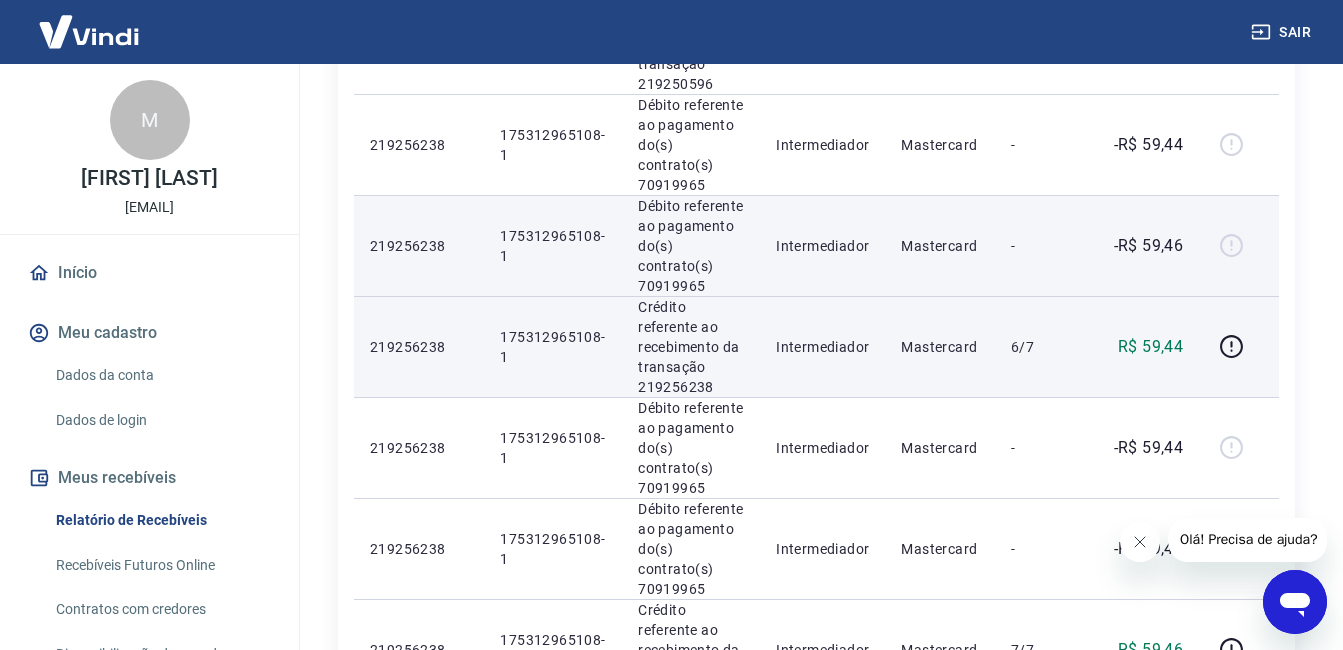 scroll, scrollTop: 900, scrollLeft: 0, axis: vertical 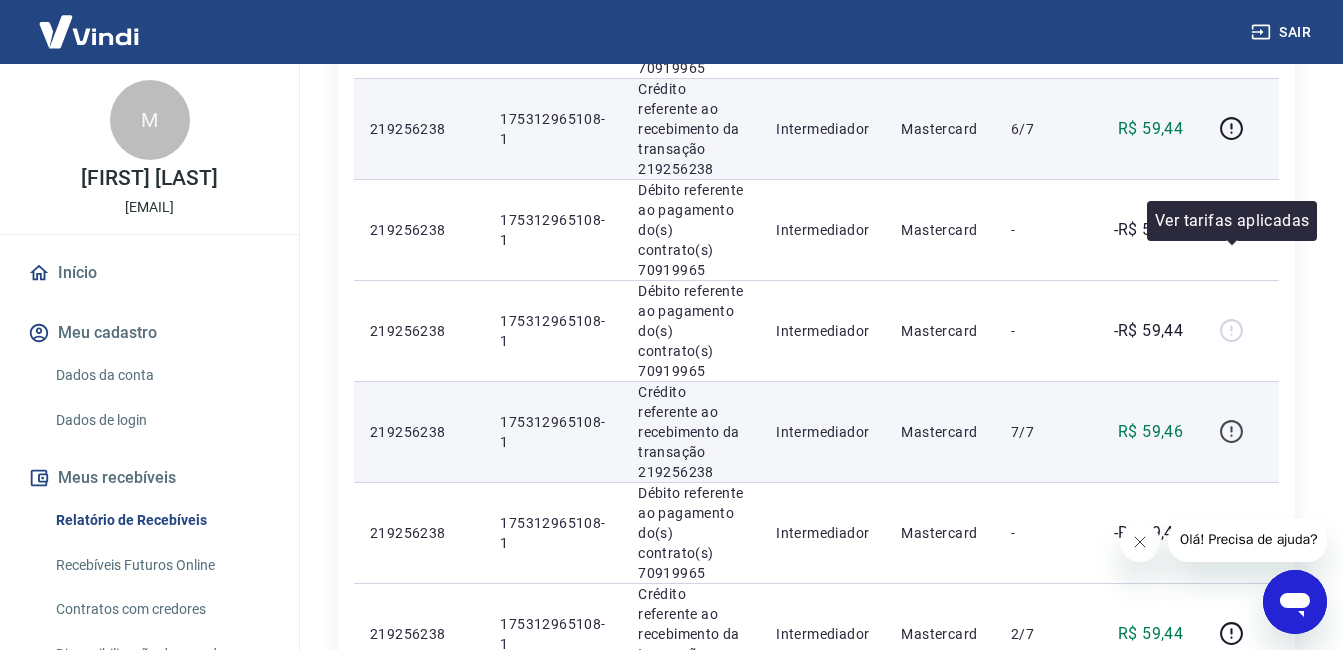 click 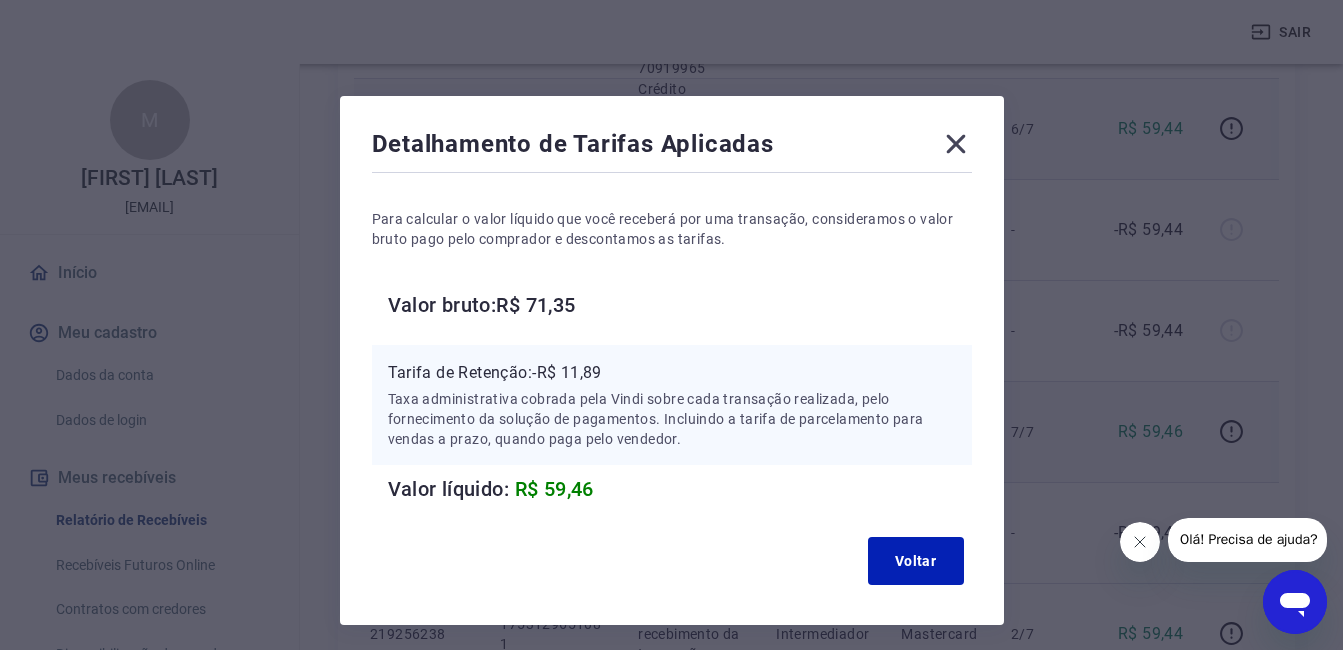 click 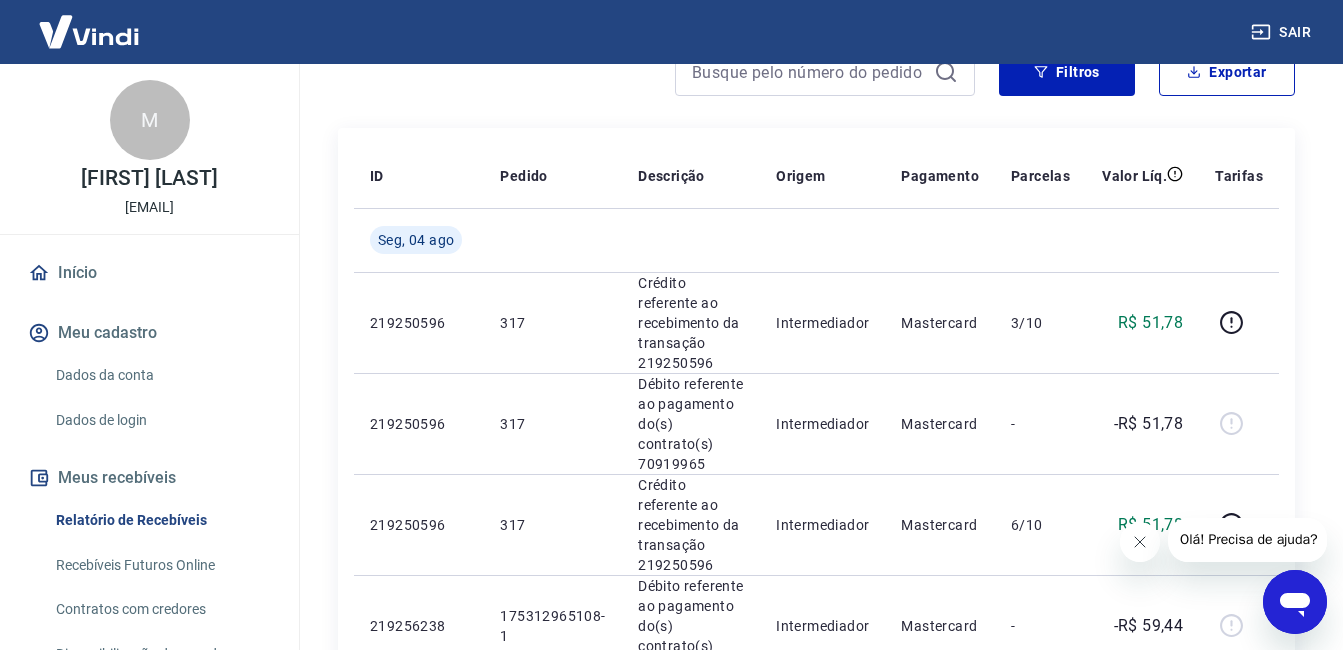 scroll, scrollTop: 200, scrollLeft: 0, axis: vertical 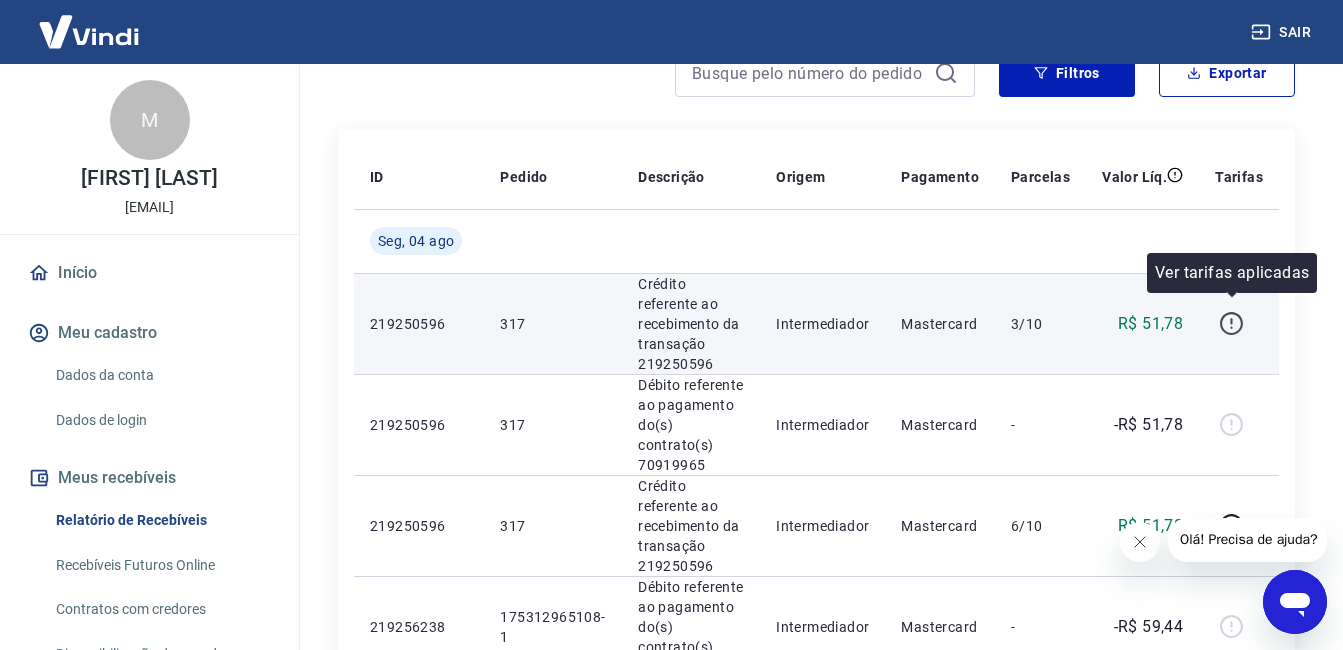 click 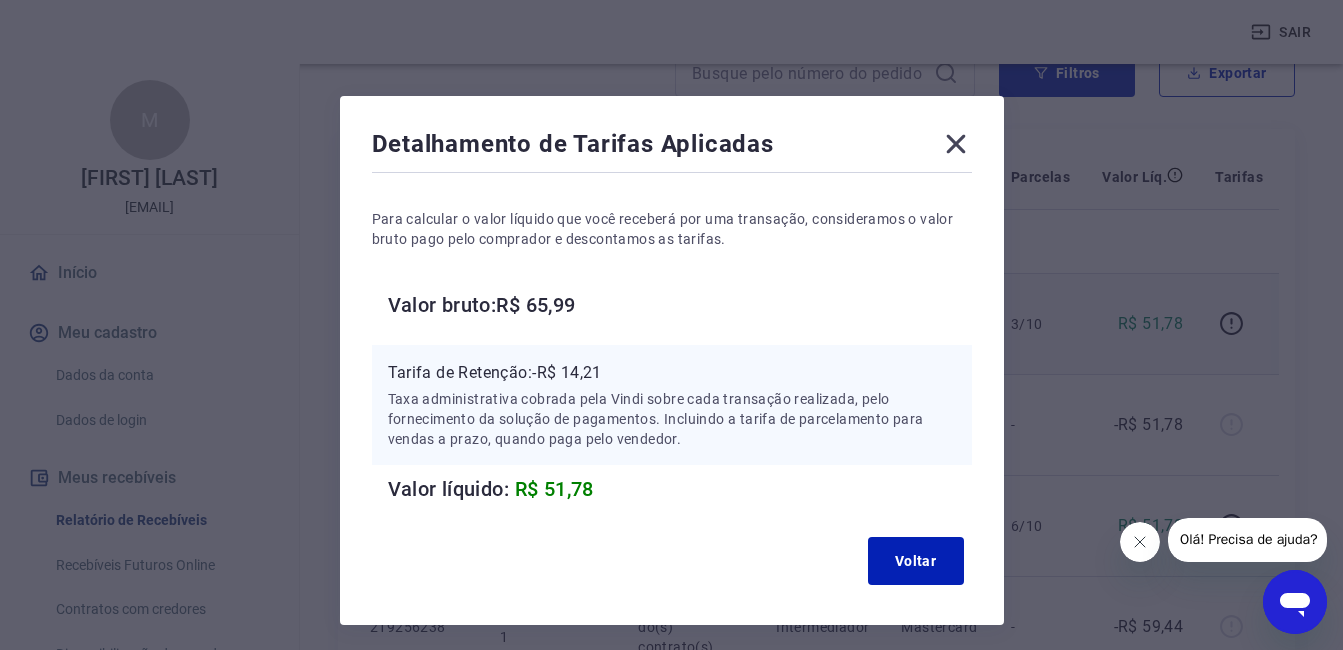 click 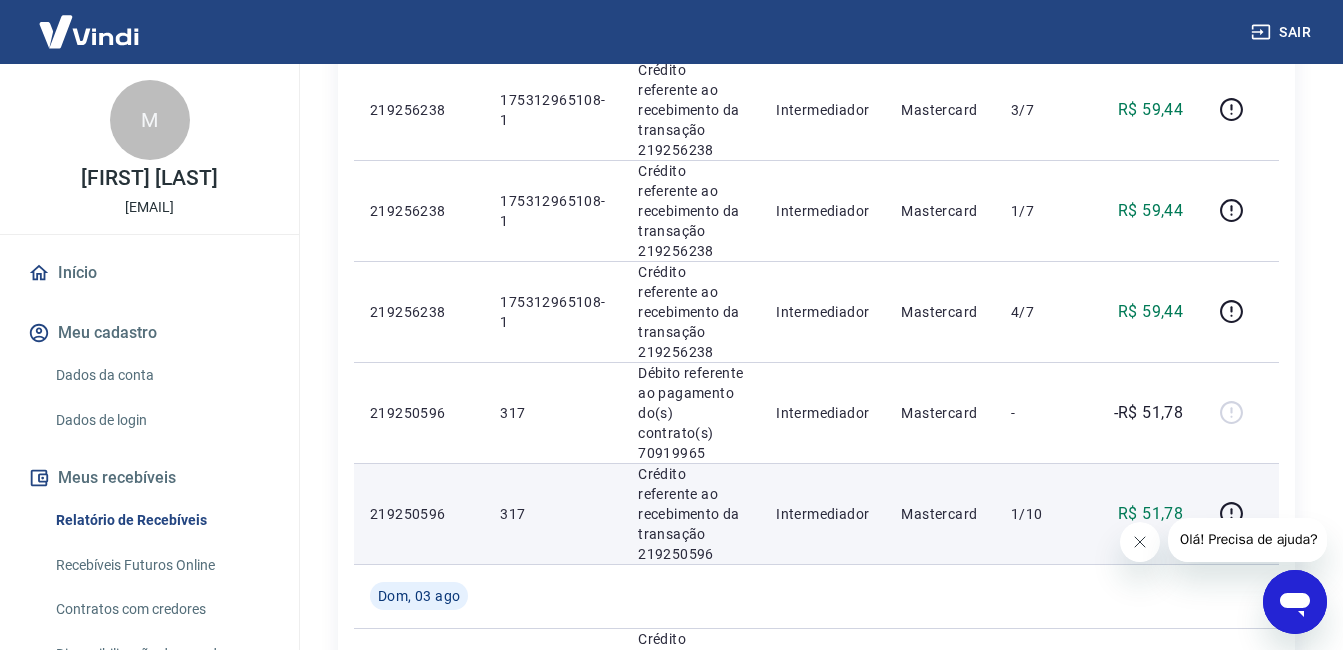scroll, scrollTop: 1836, scrollLeft: 0, axis: vertical 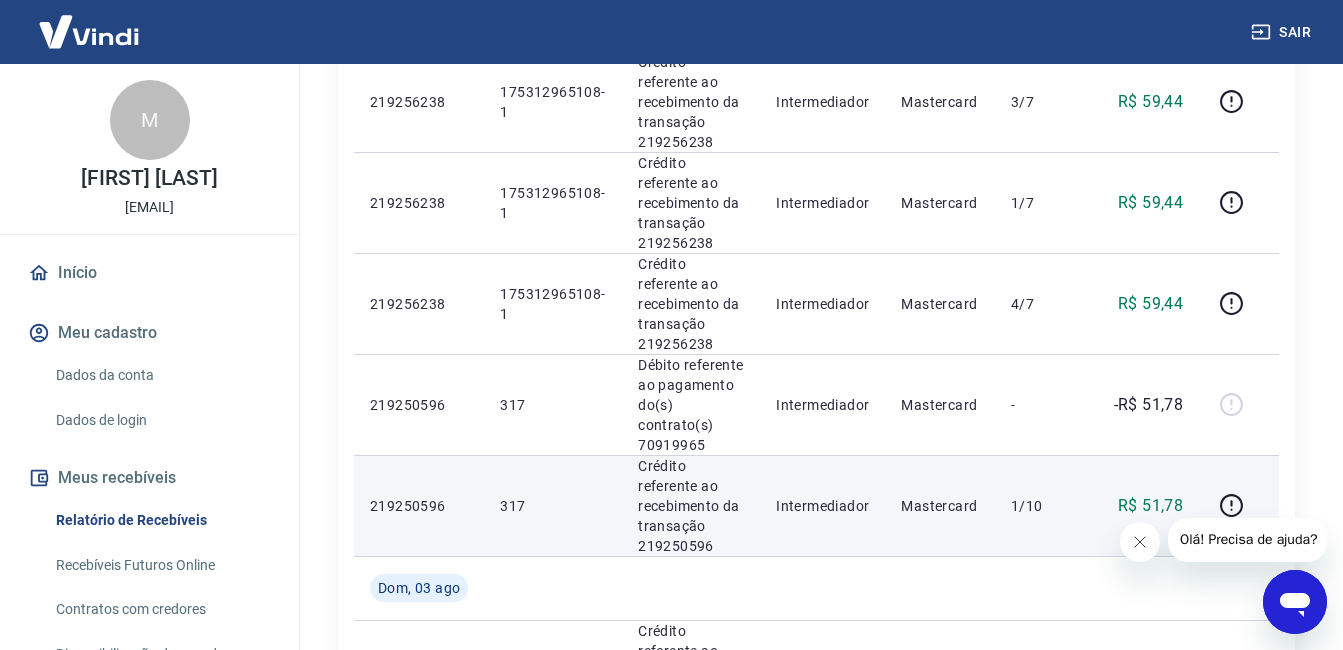 click 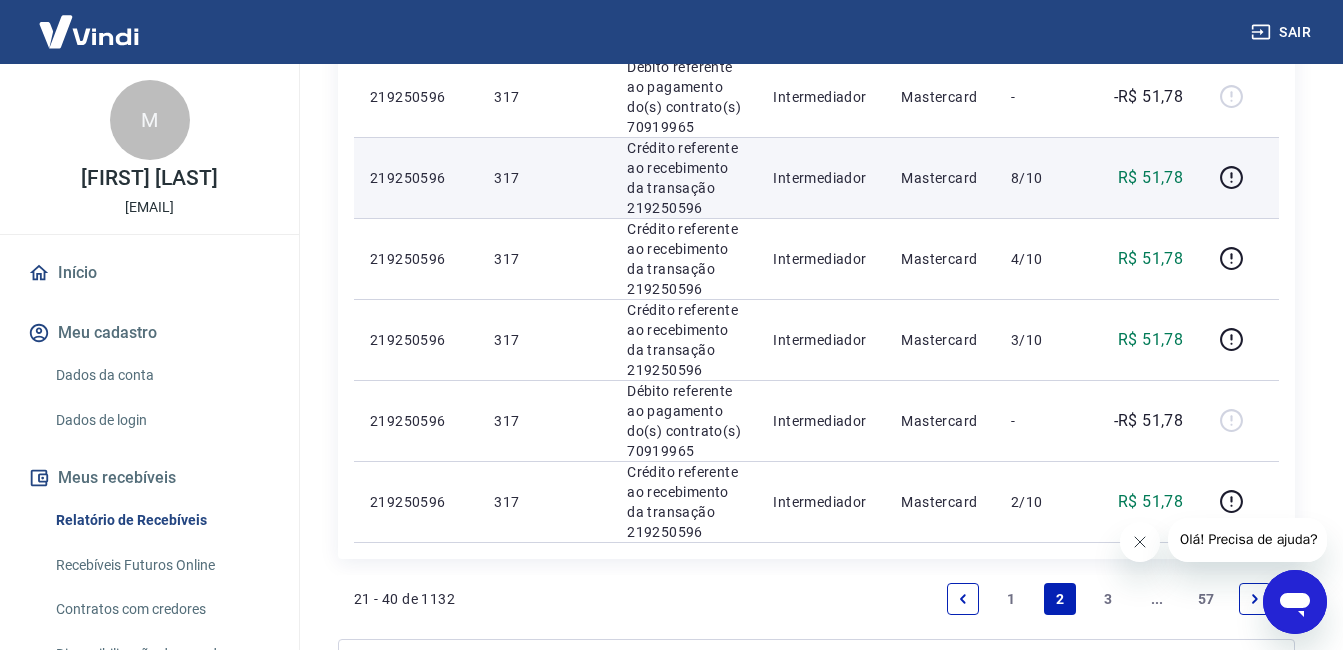 scroll, scrollTop: 1719, scrollLeft: 0, axis: vertical 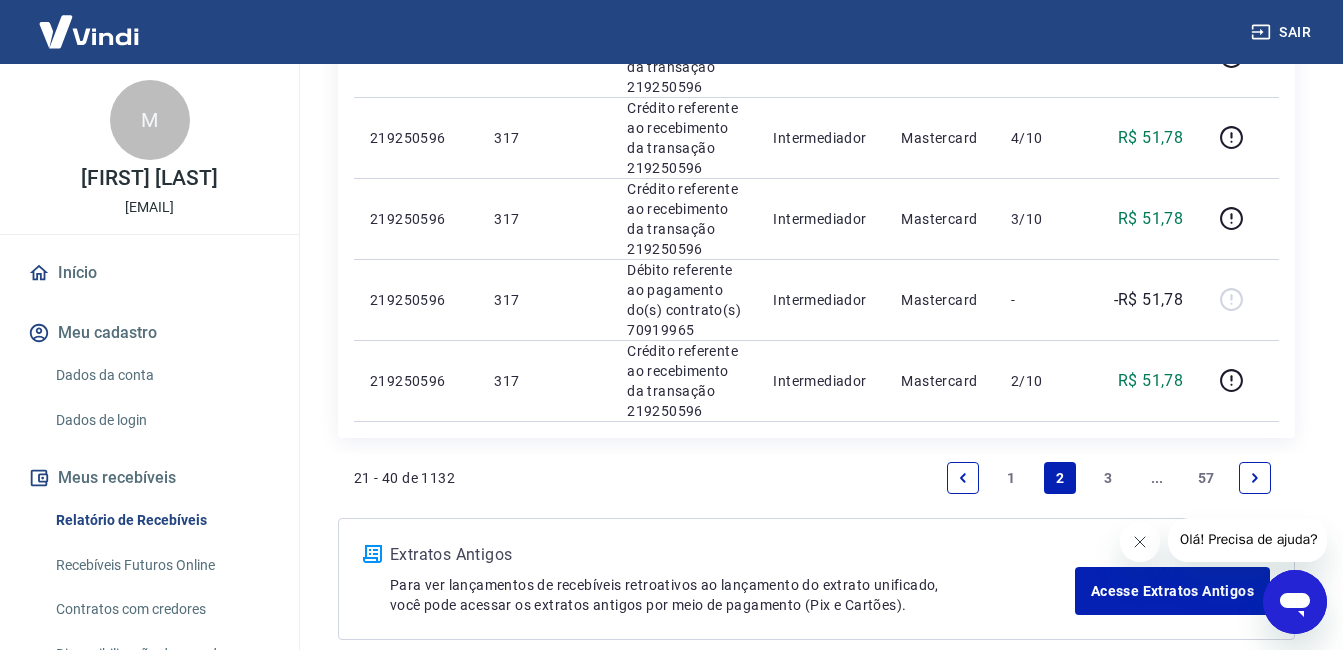 click 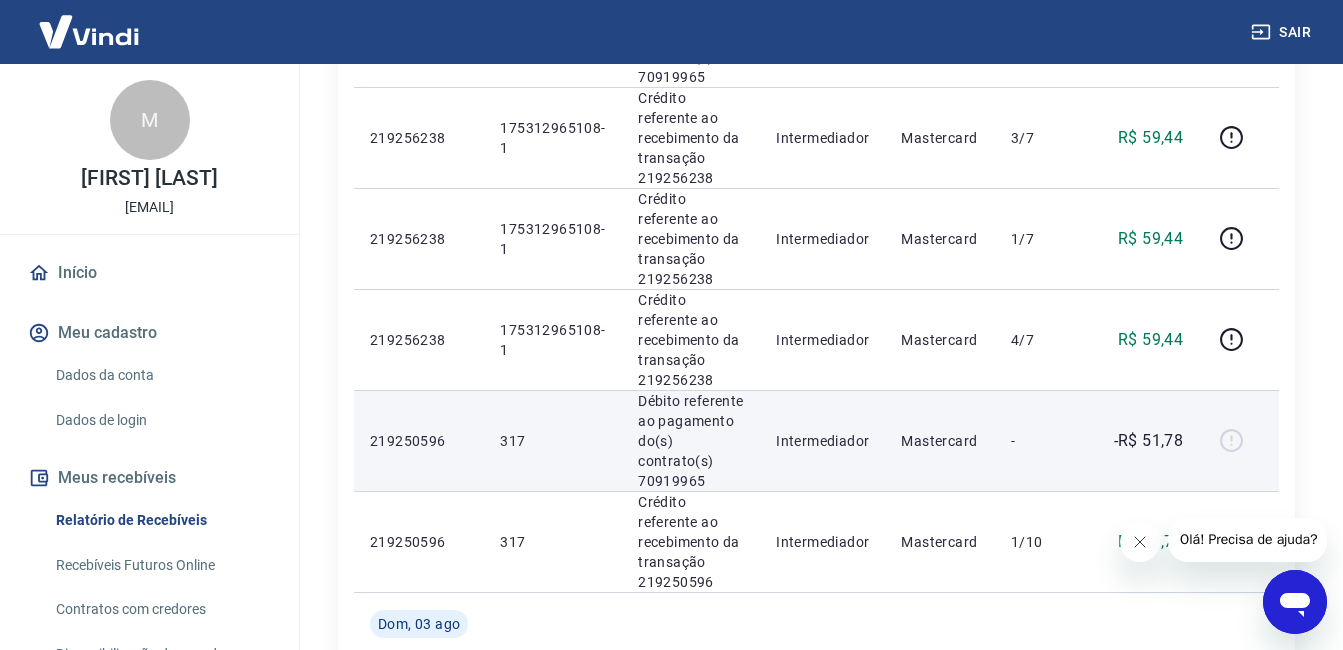 scroll, scrollTop: 1700, scrollLeft: 0, axis: vertical 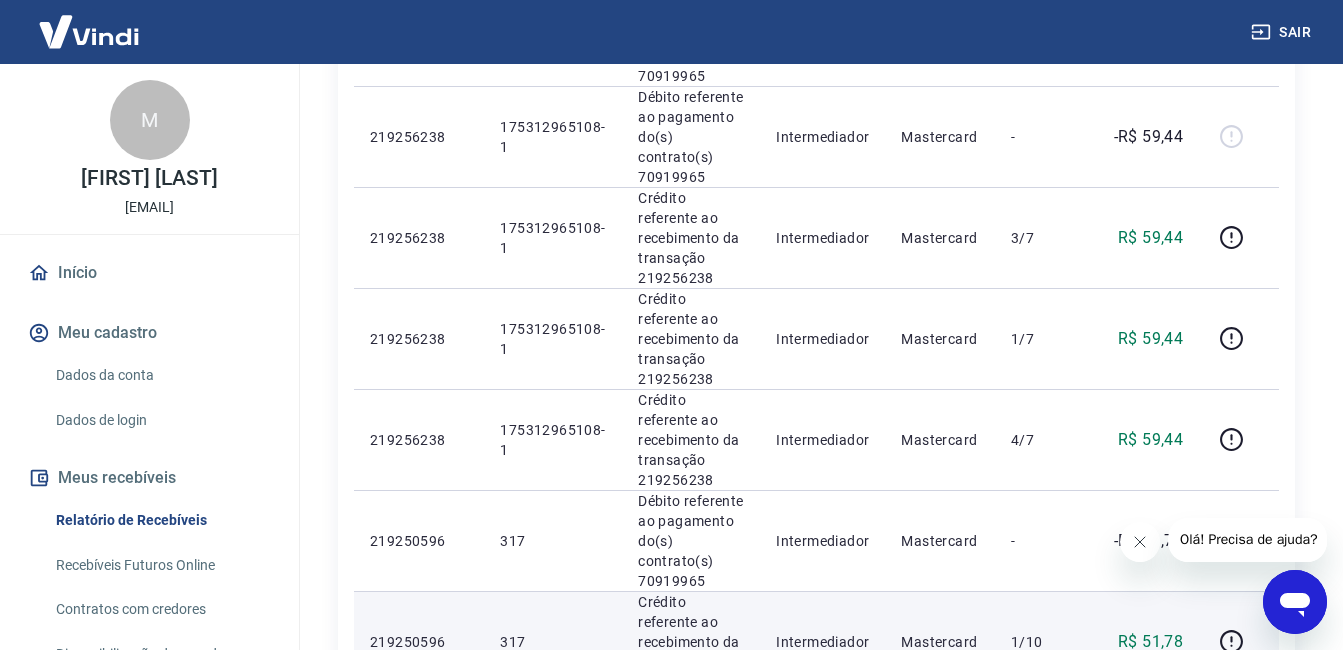 click on "Mastercard" at bounding box center [940, 641] 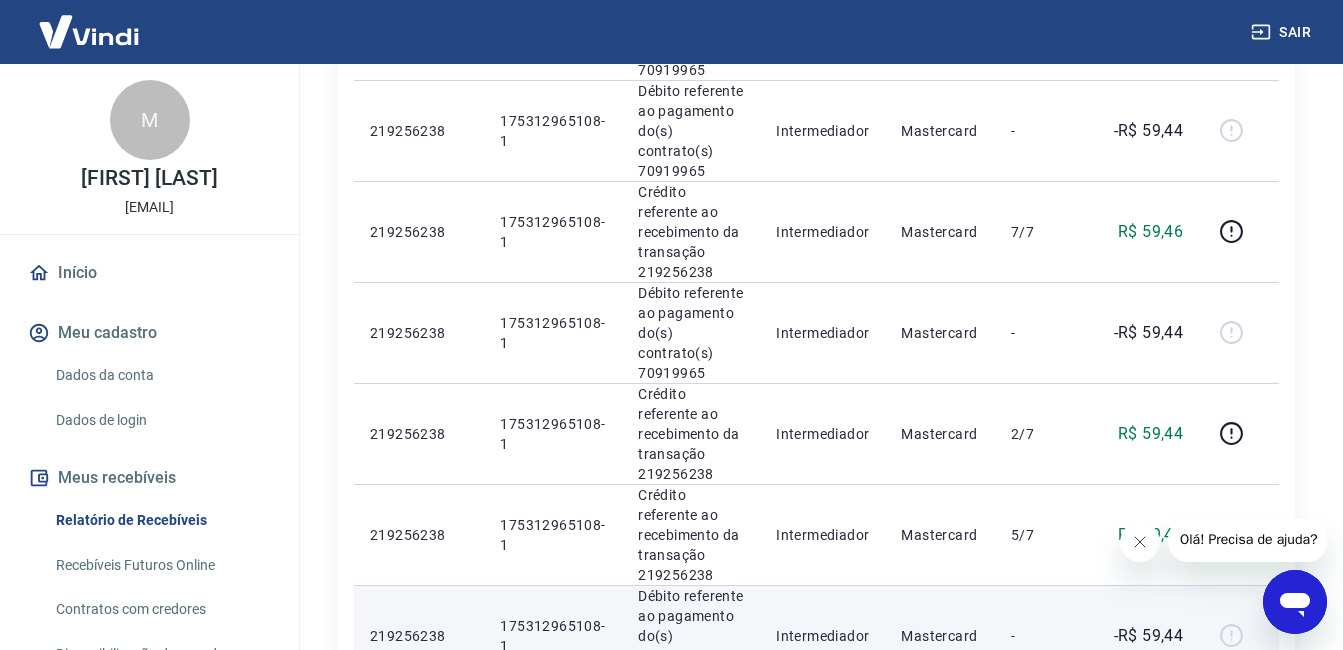 scroll, scrollTop: 1800, scrollLeft: 0, axis: vertical 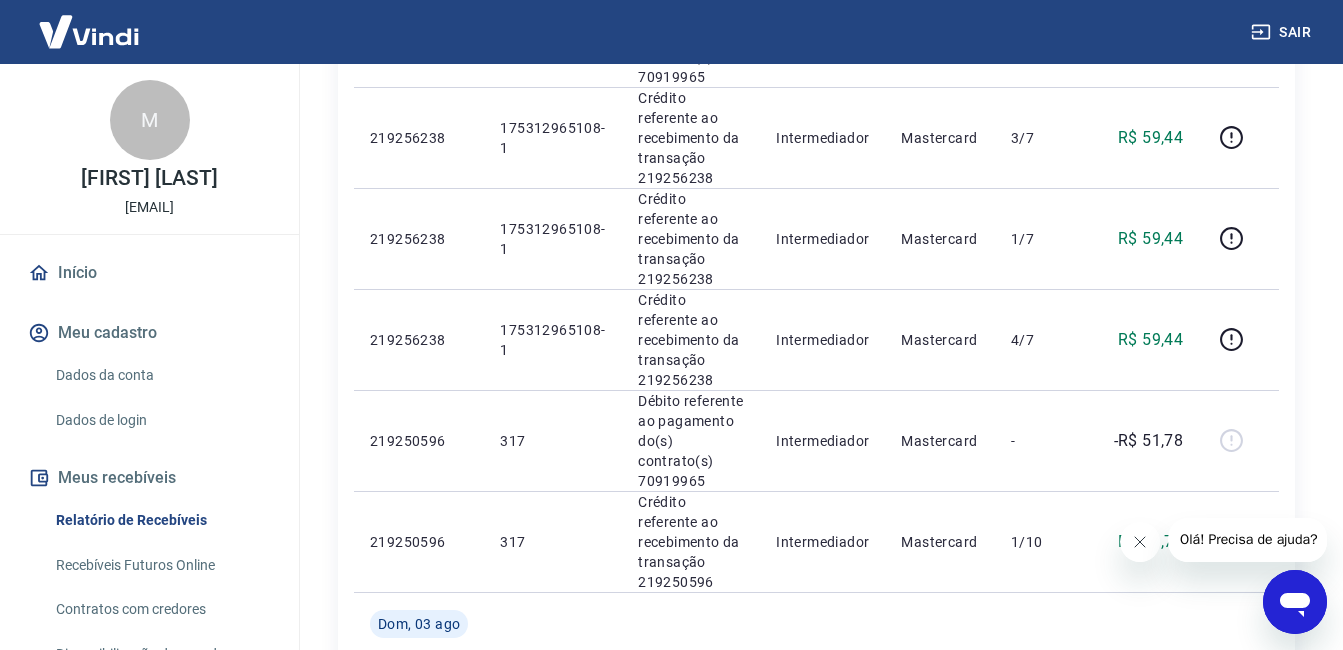 click at bounding box center [963, 814] 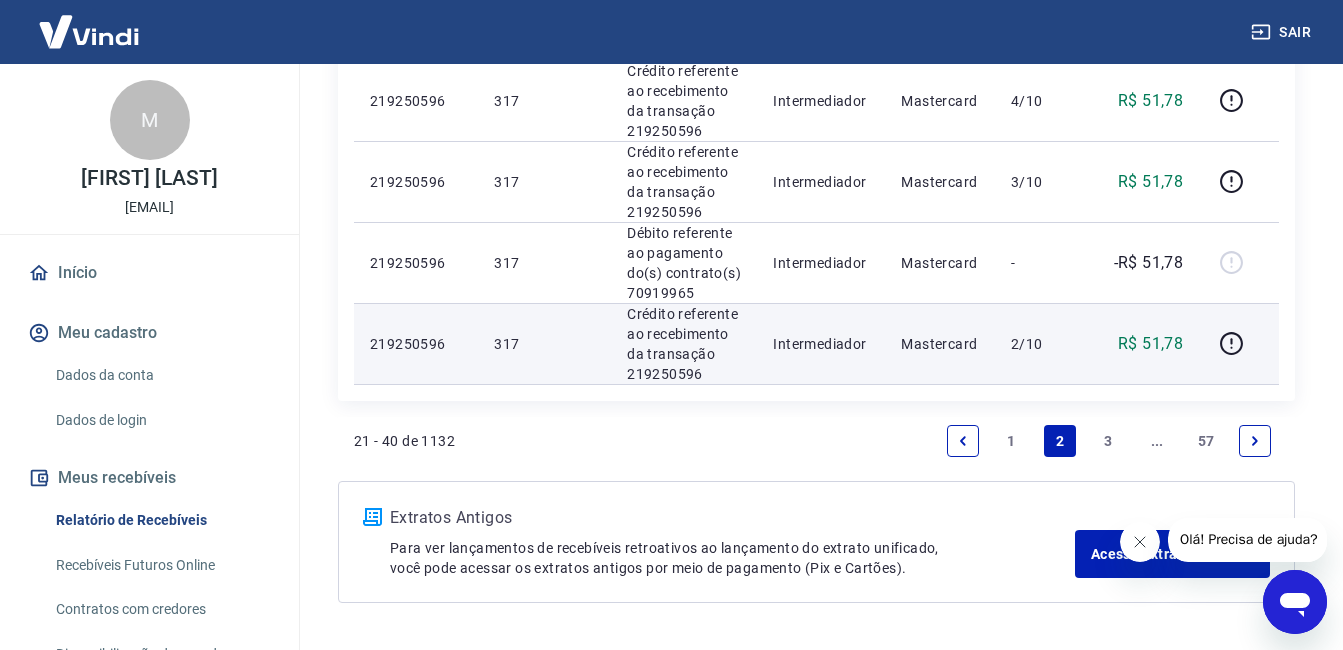 scroll, scrollTop: 1800, scrollLeft: 0, axis: vertical 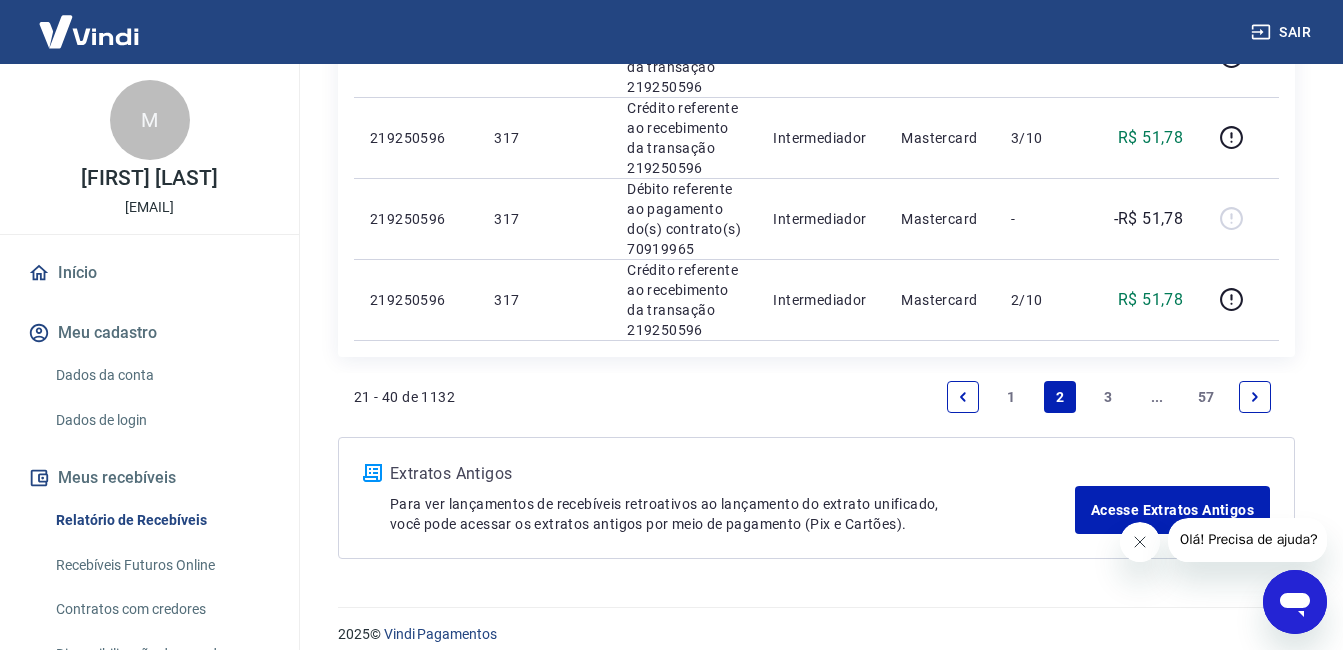 click 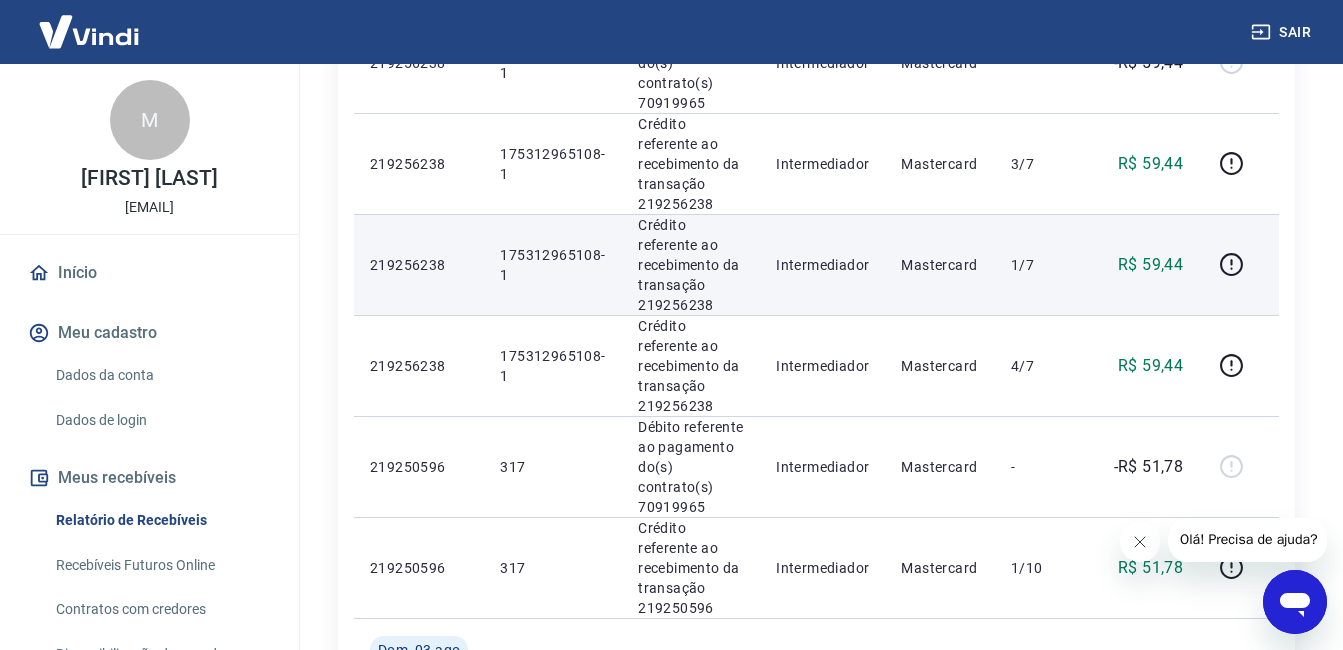 scroll, scrollTop: 1836, scrollLeft: 0, axis: vertical 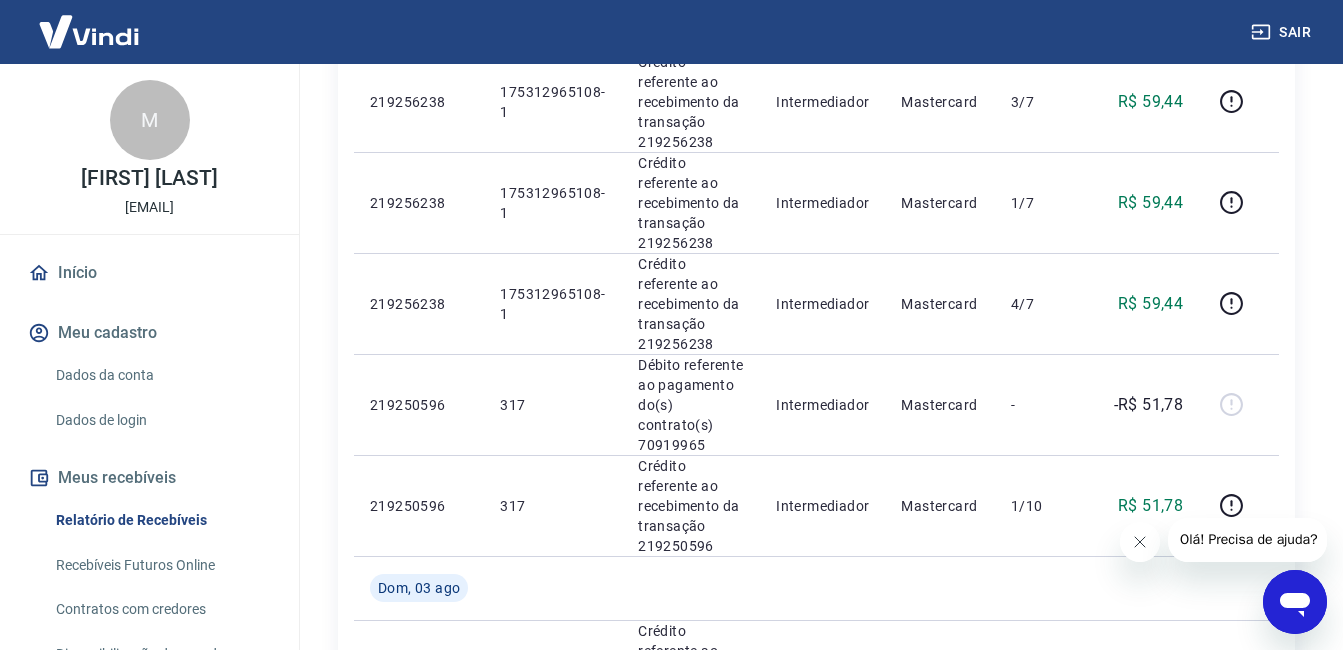 click at bounding box center (963, 778) 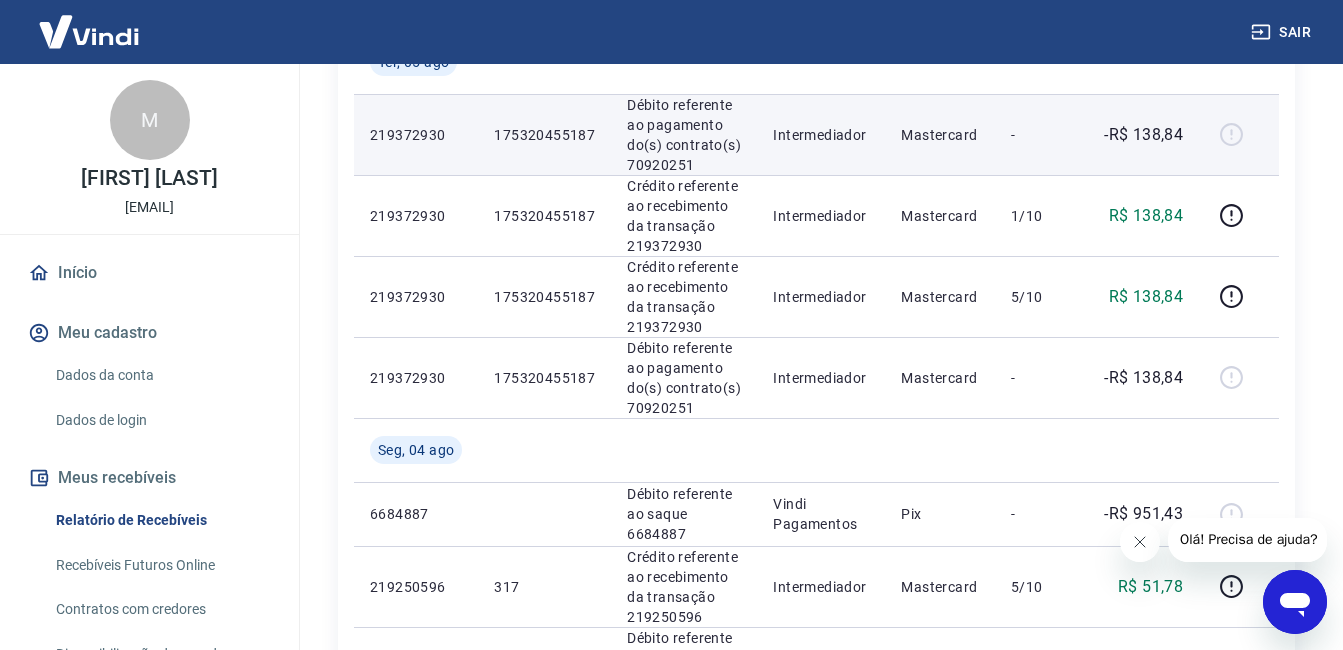 scroll, scrollTop: 600, scrollLeft: 0, axis: vertical 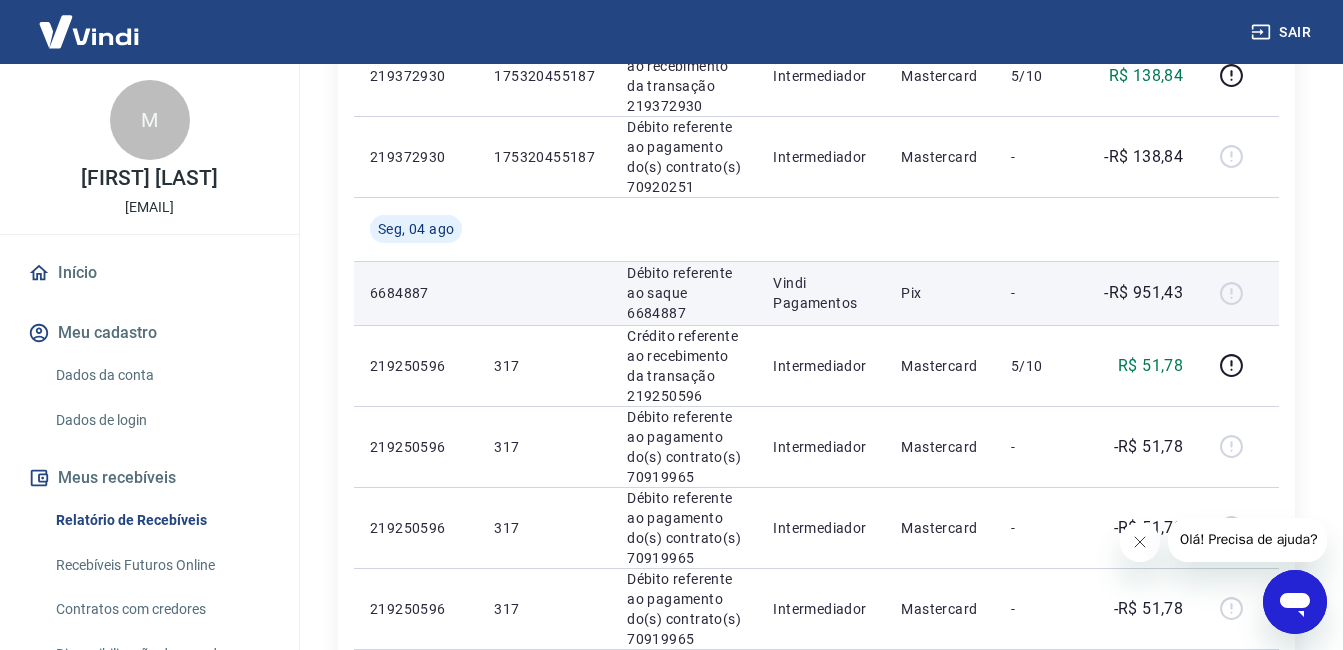 click on "Vindi Pagamentos" at bounding box center [821, 293] 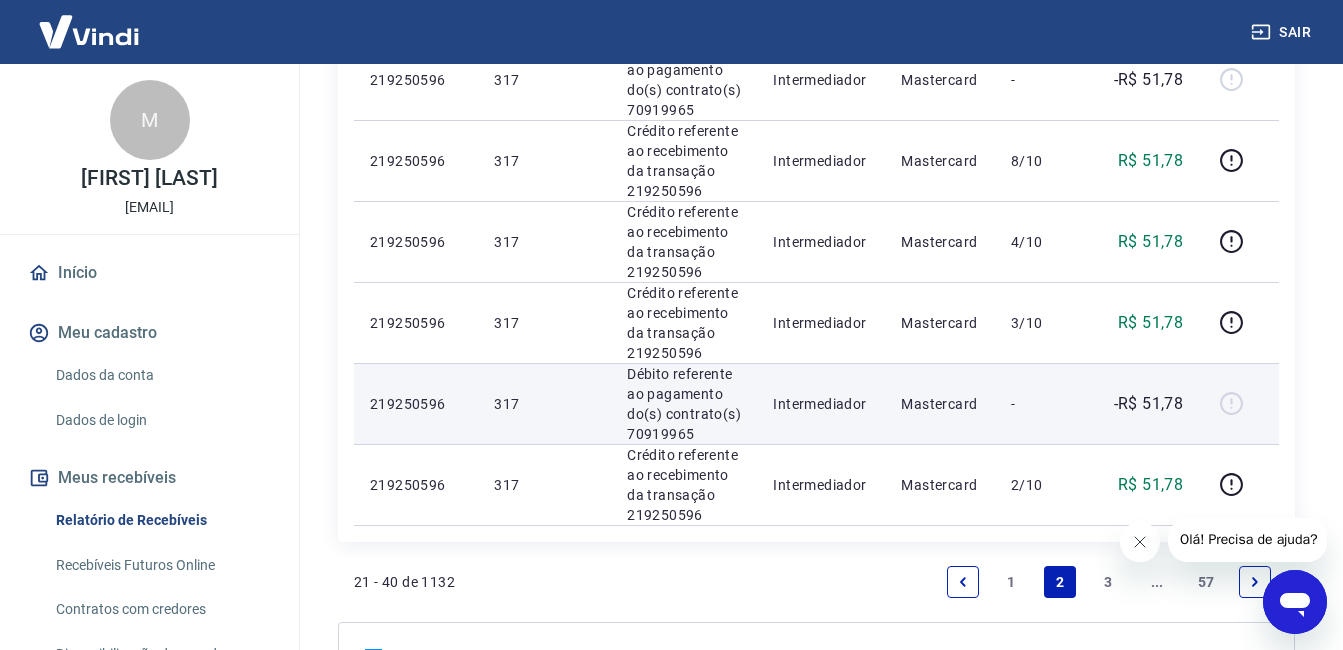 scroll, scrollTop: 1800, scrollLeft: 0, axis: vertical 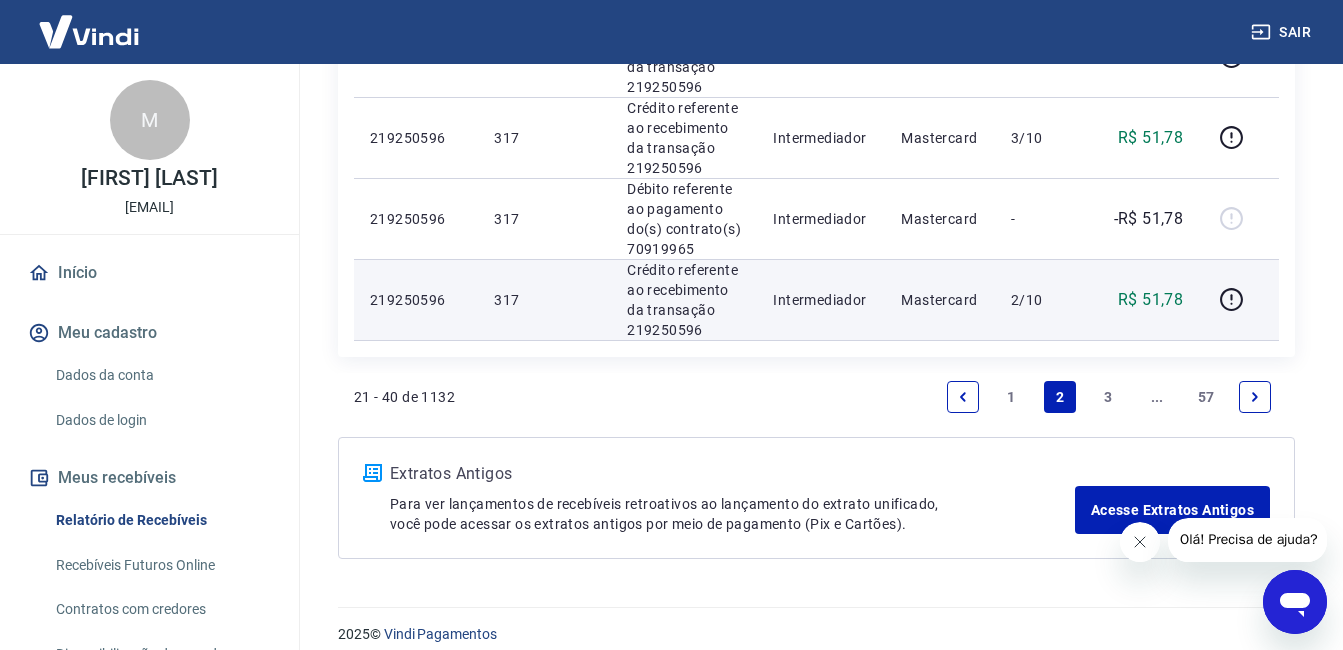 click on "2/10" at bounding box center (1040, 300) 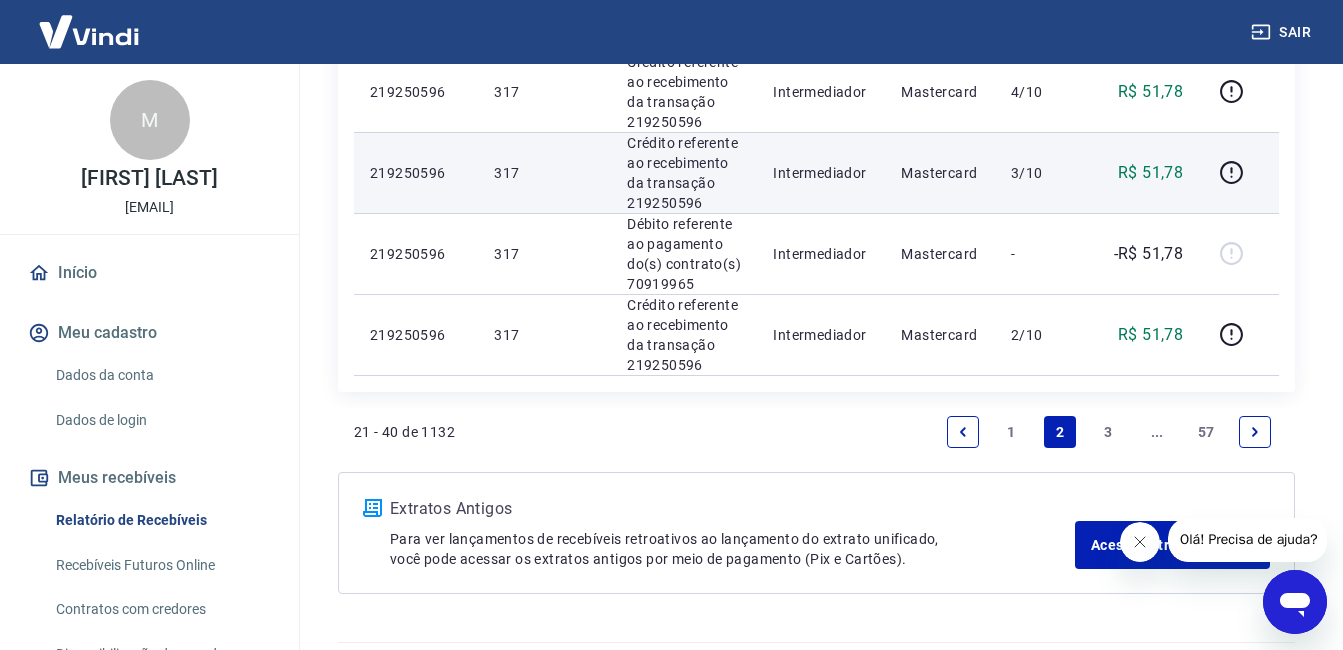 scroll, scrollTop: 1800, scrollLeft: 0, axis: vertical 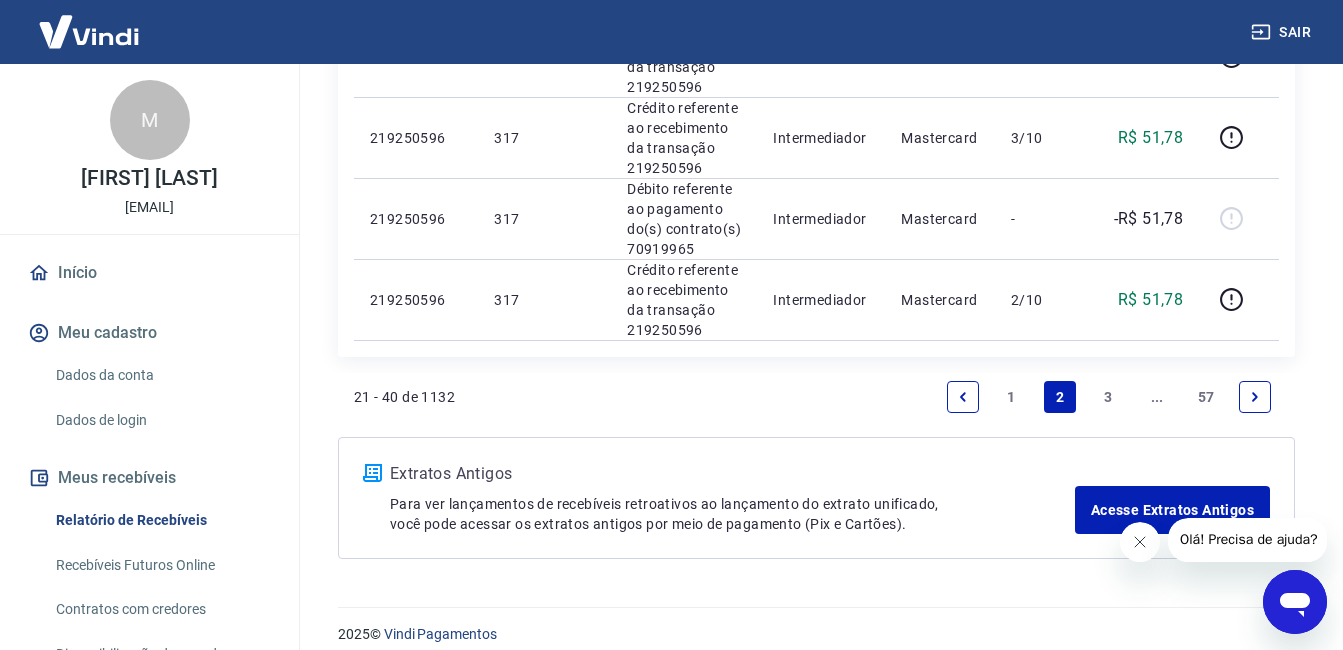 click 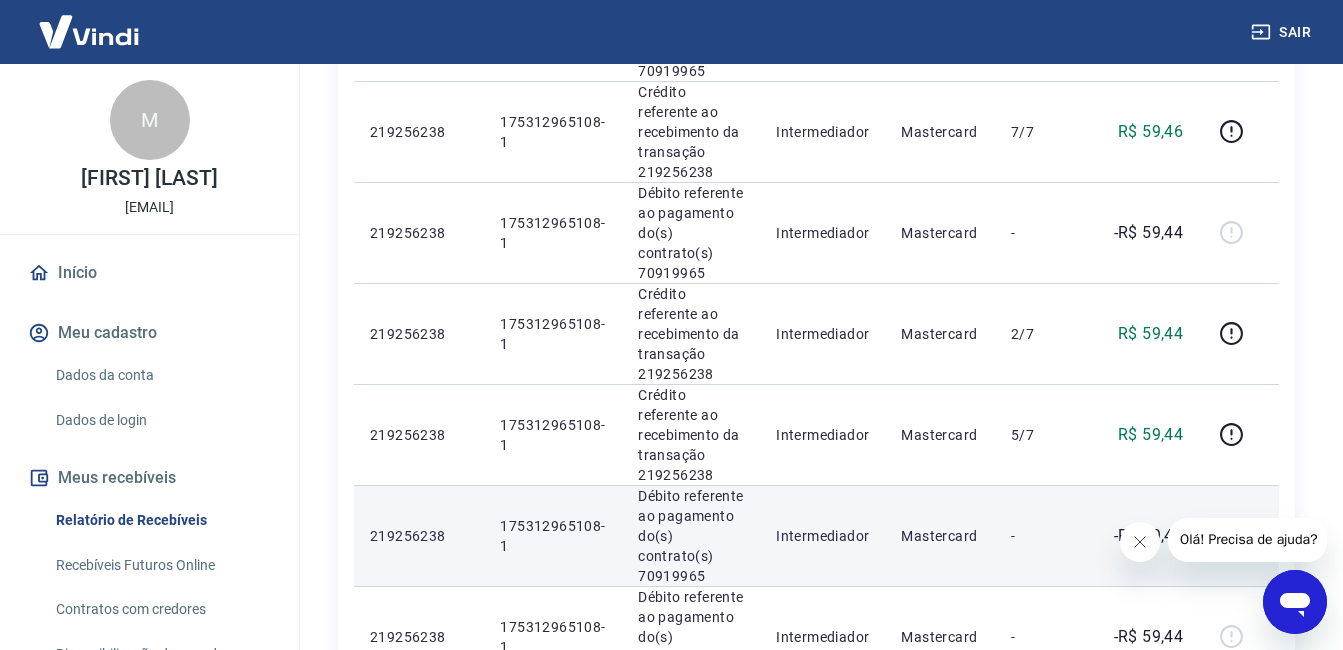 scroll, scrollTop: 1800, scrollLeft: 0, axis: vertical 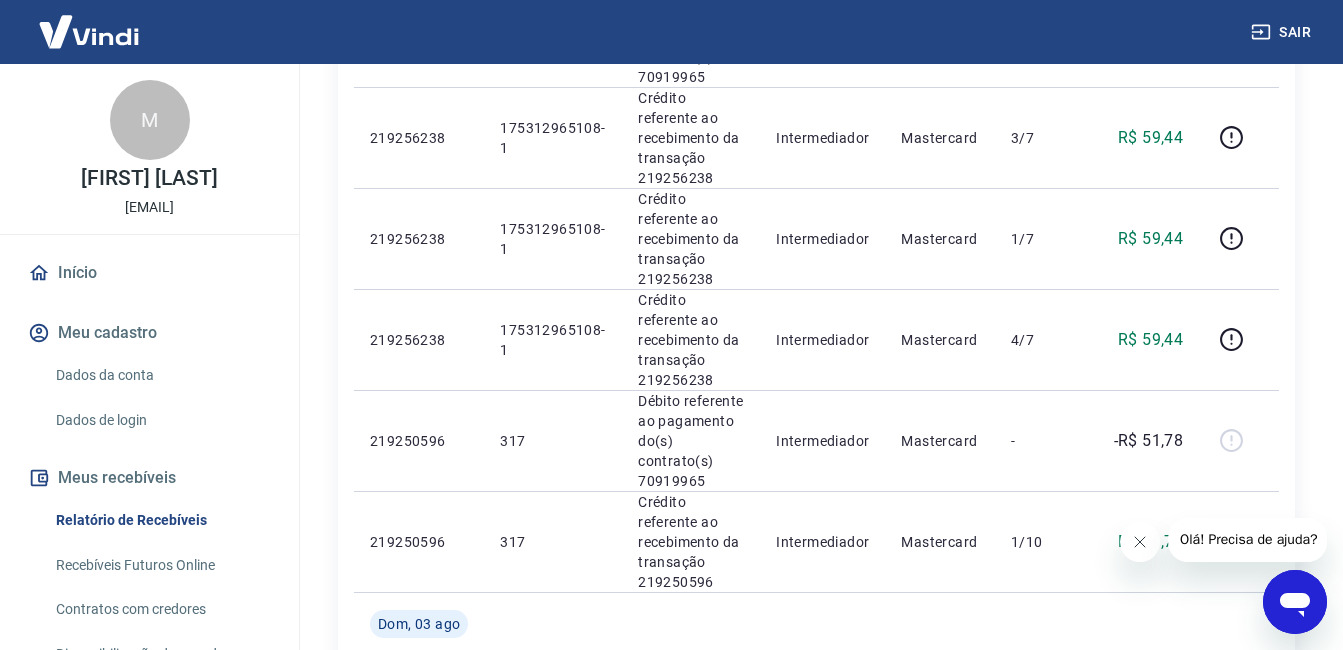 click 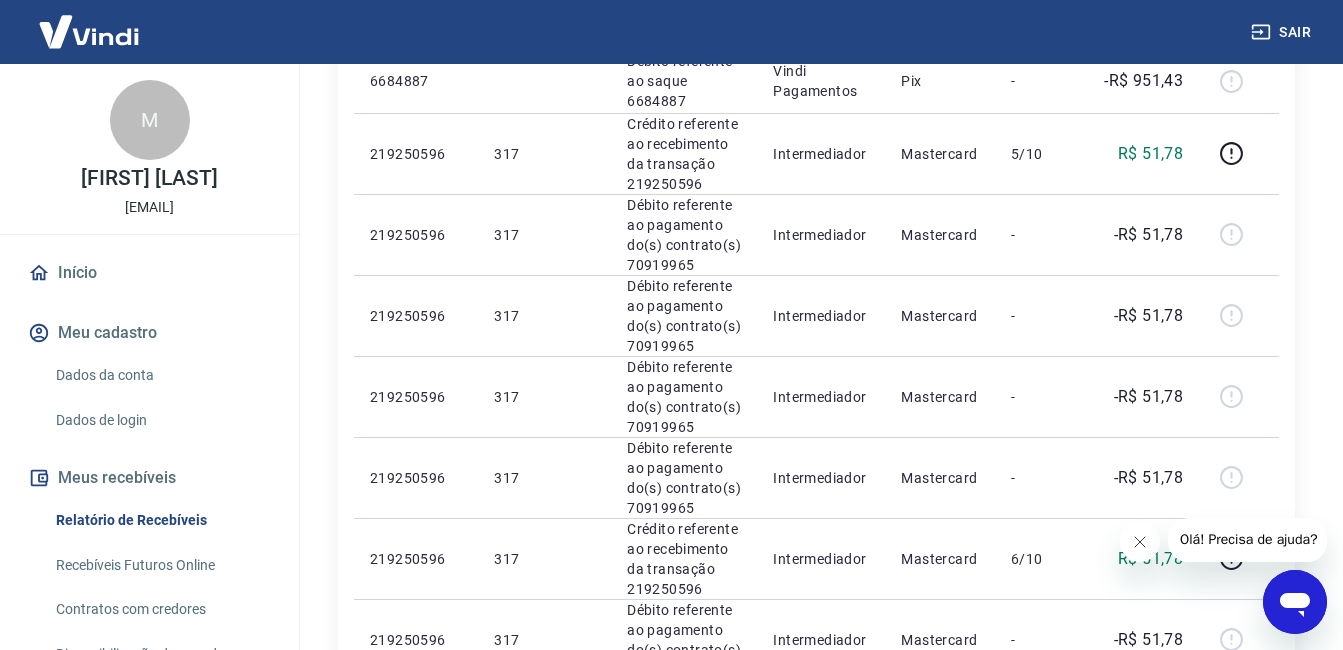 scroll, scrollTop: 500, scrollLeft: 0, axis: vertical 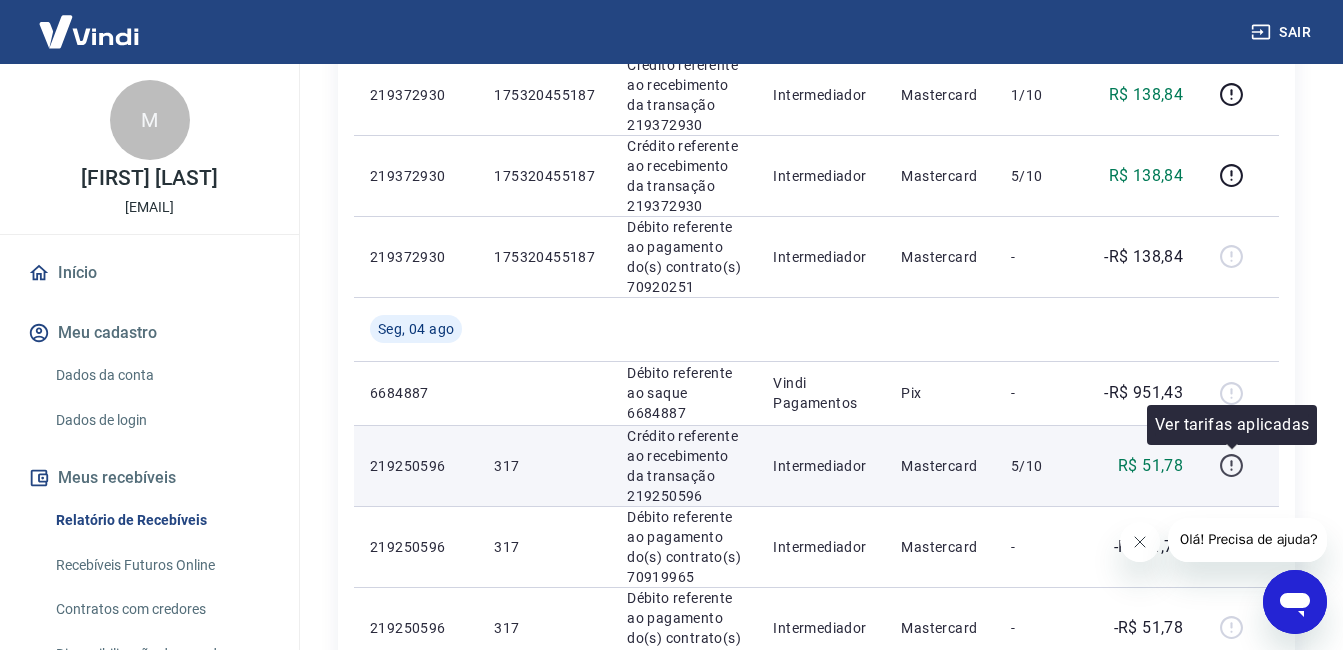 click 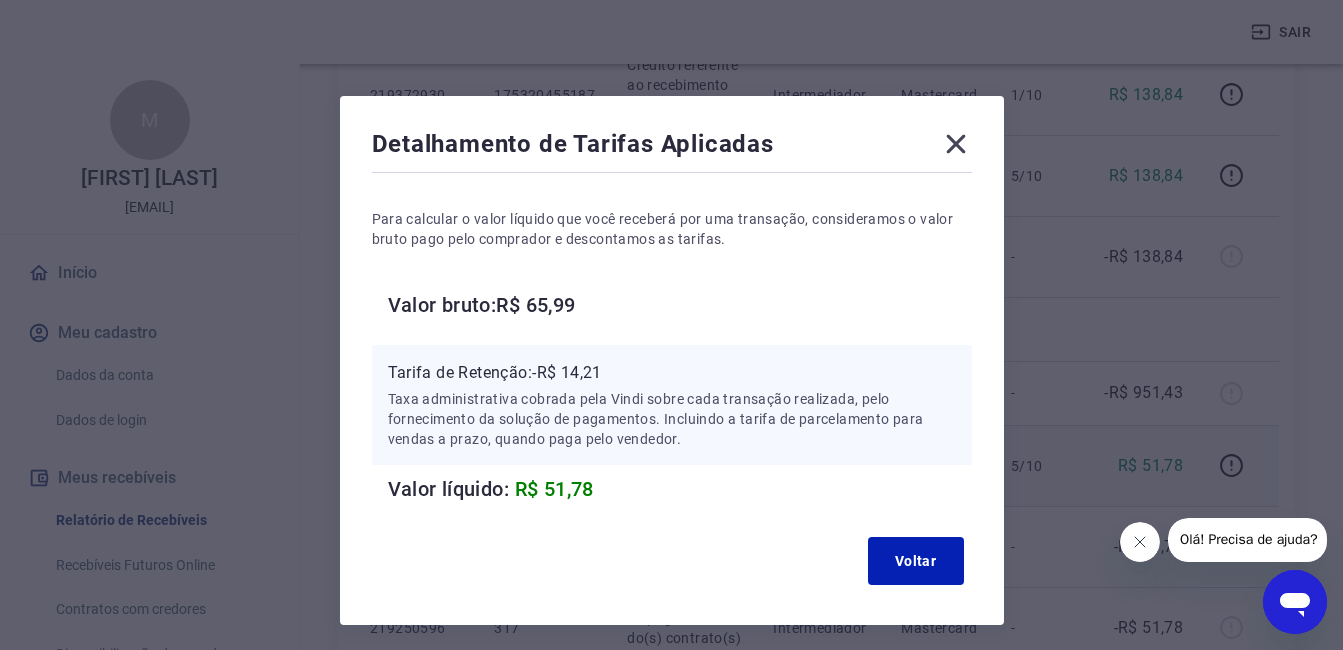 click 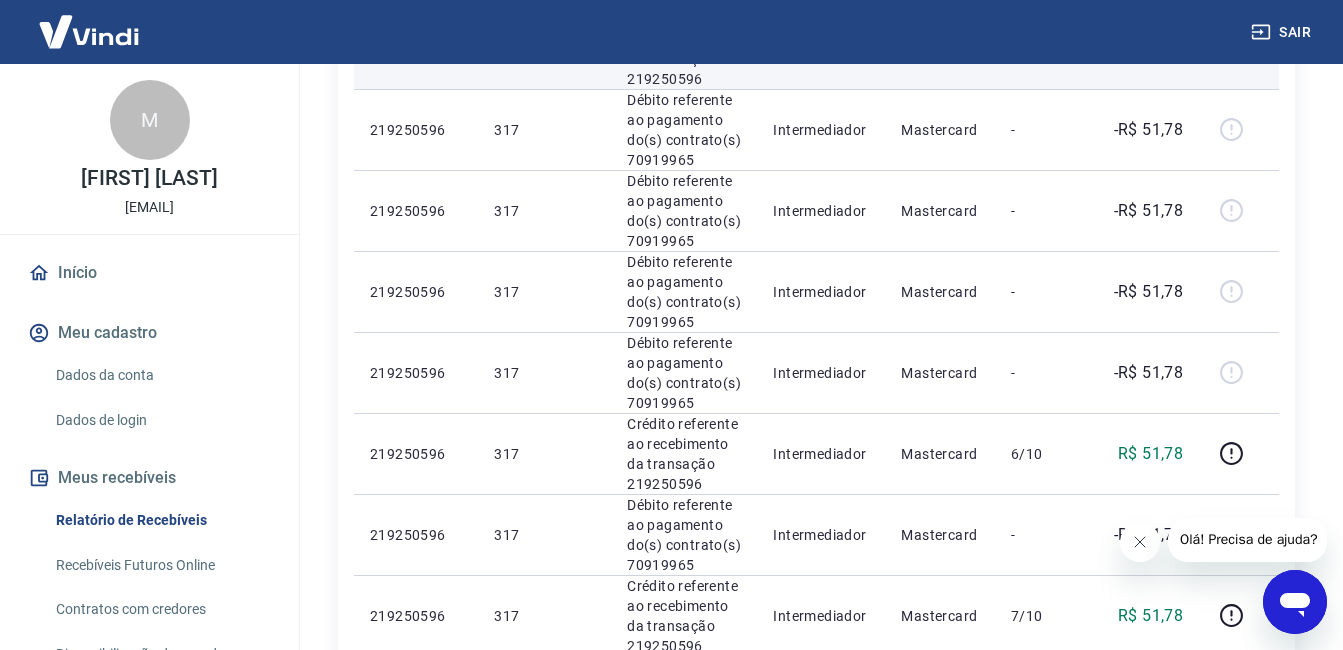 scroll, scrollTop: 1100, scrollLeft: 0, axis: vertical 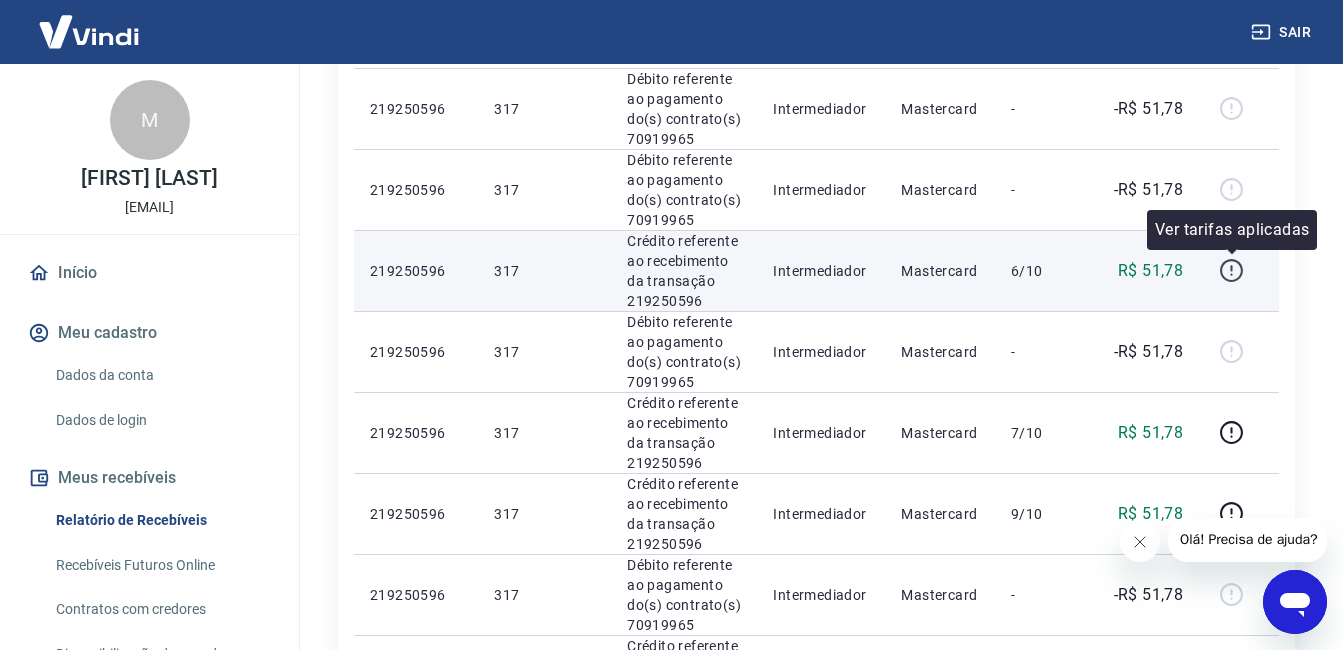 click 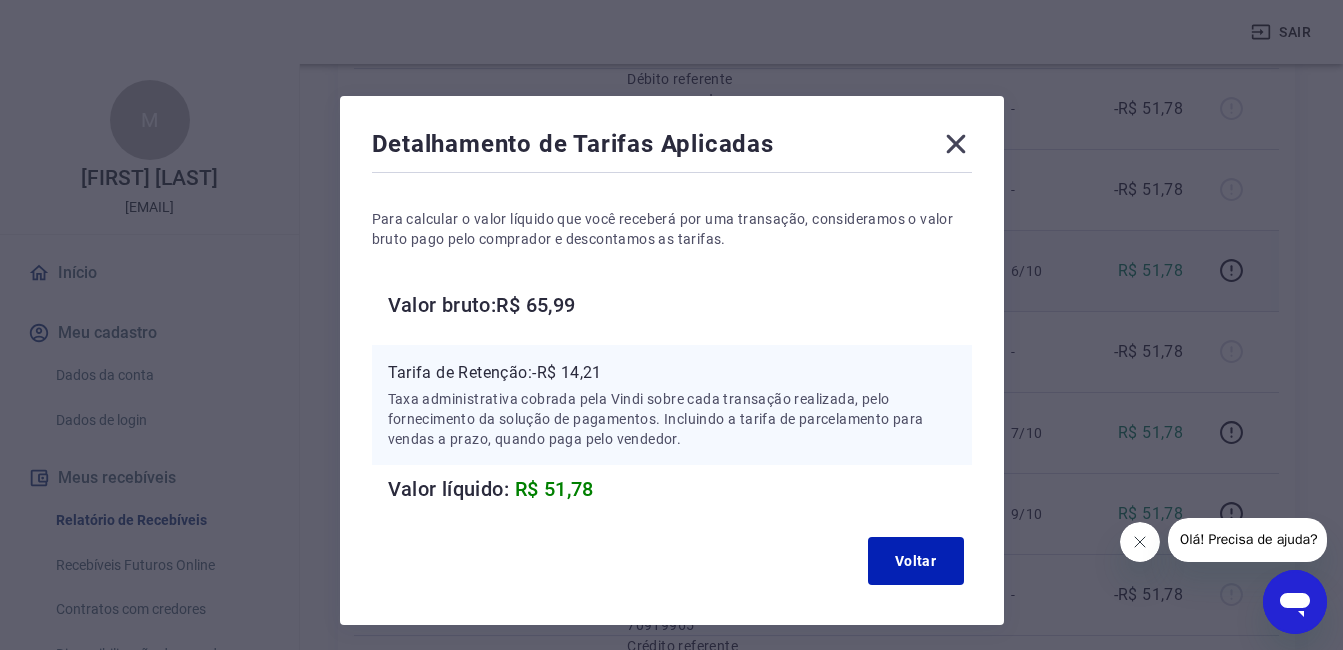 click 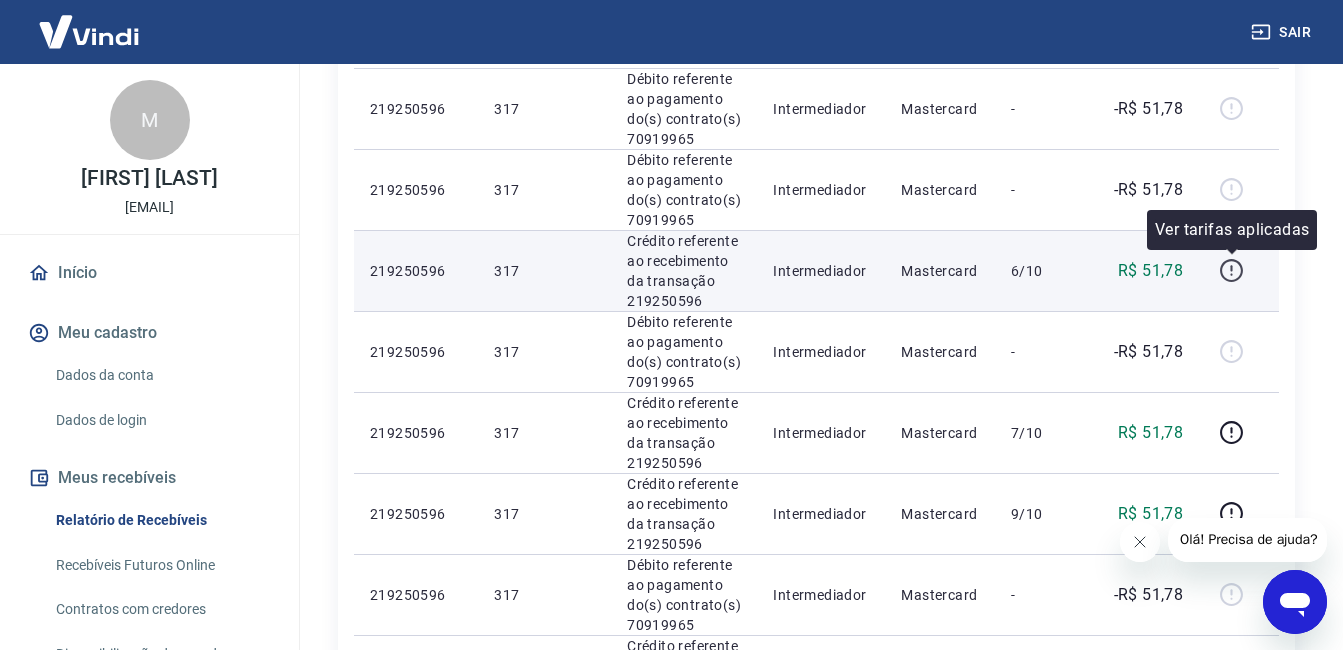 click 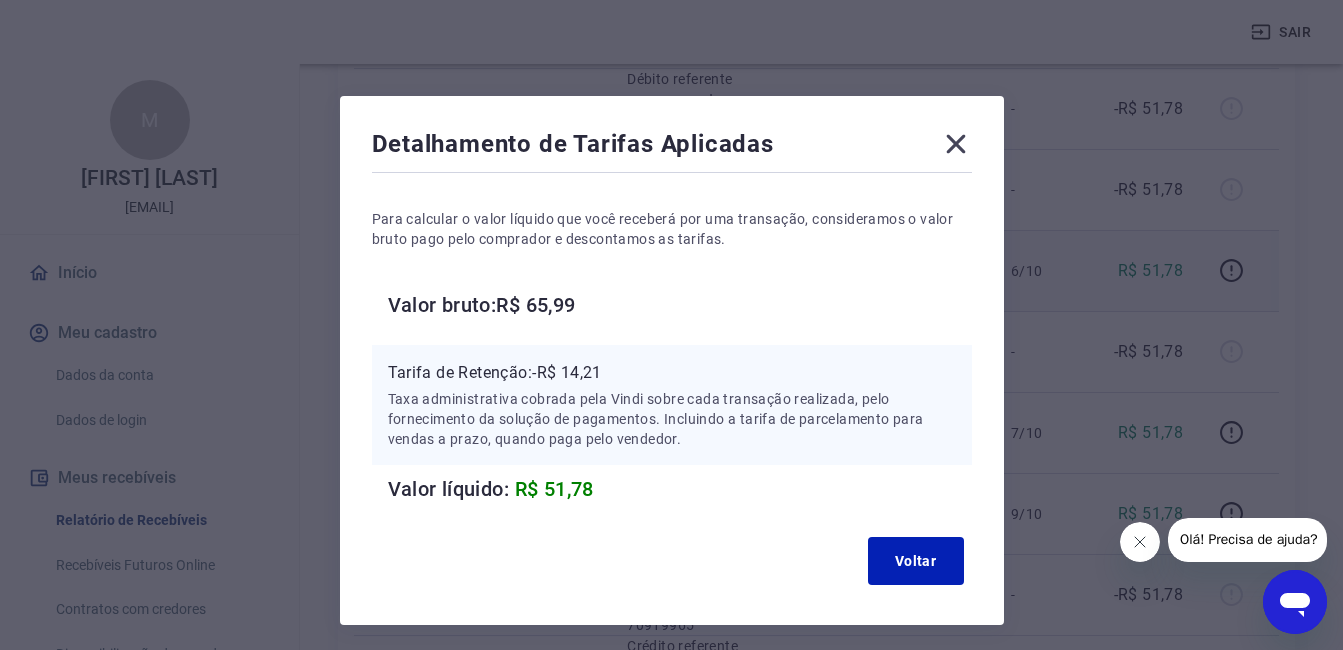 click 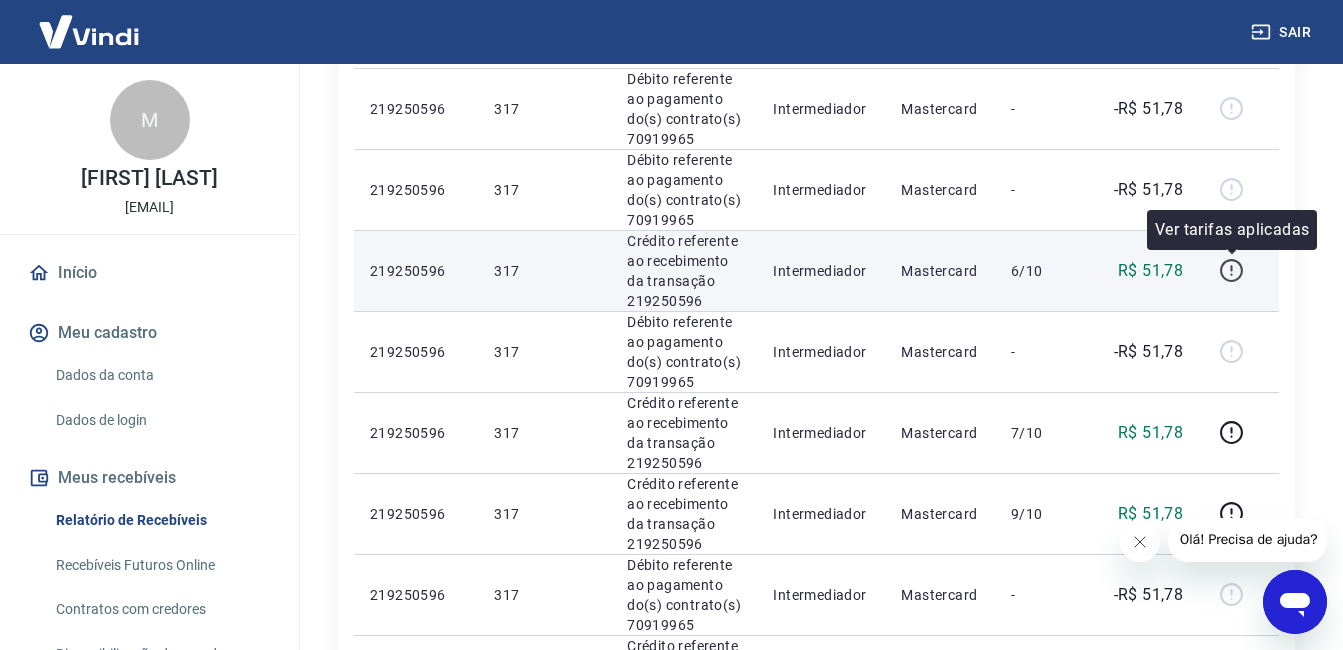 click at bounding box center (1231, 271) 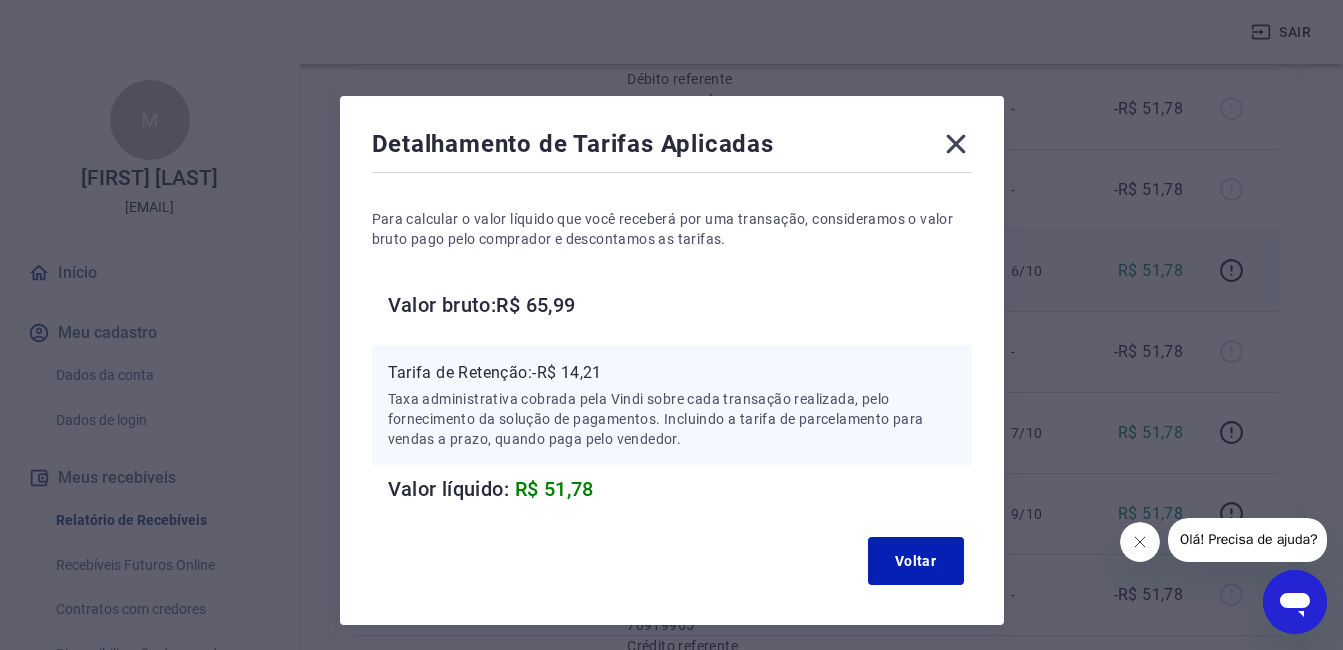 click 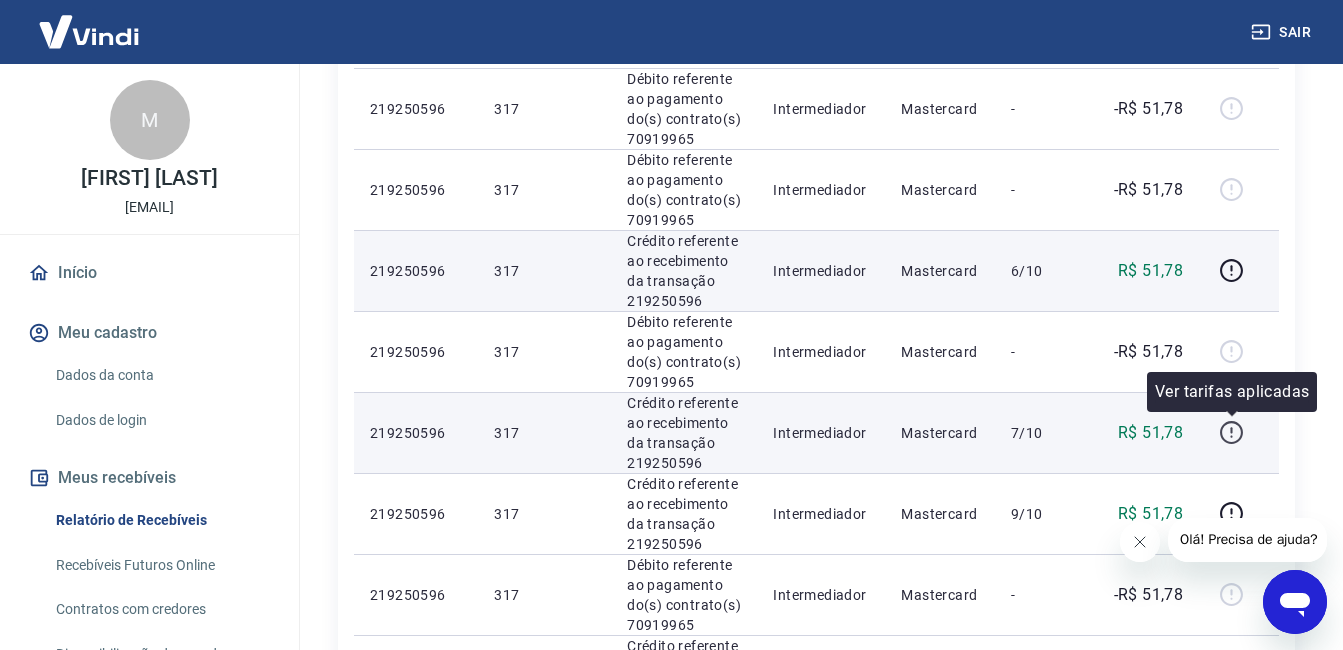 click 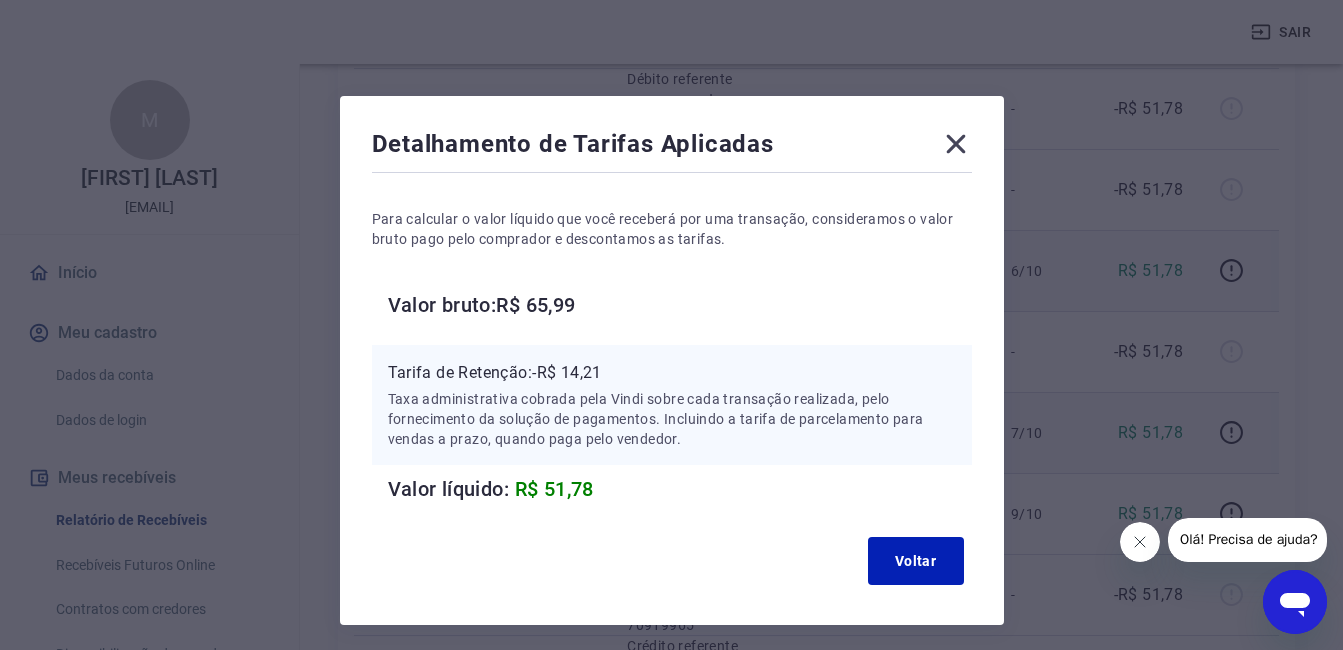 click 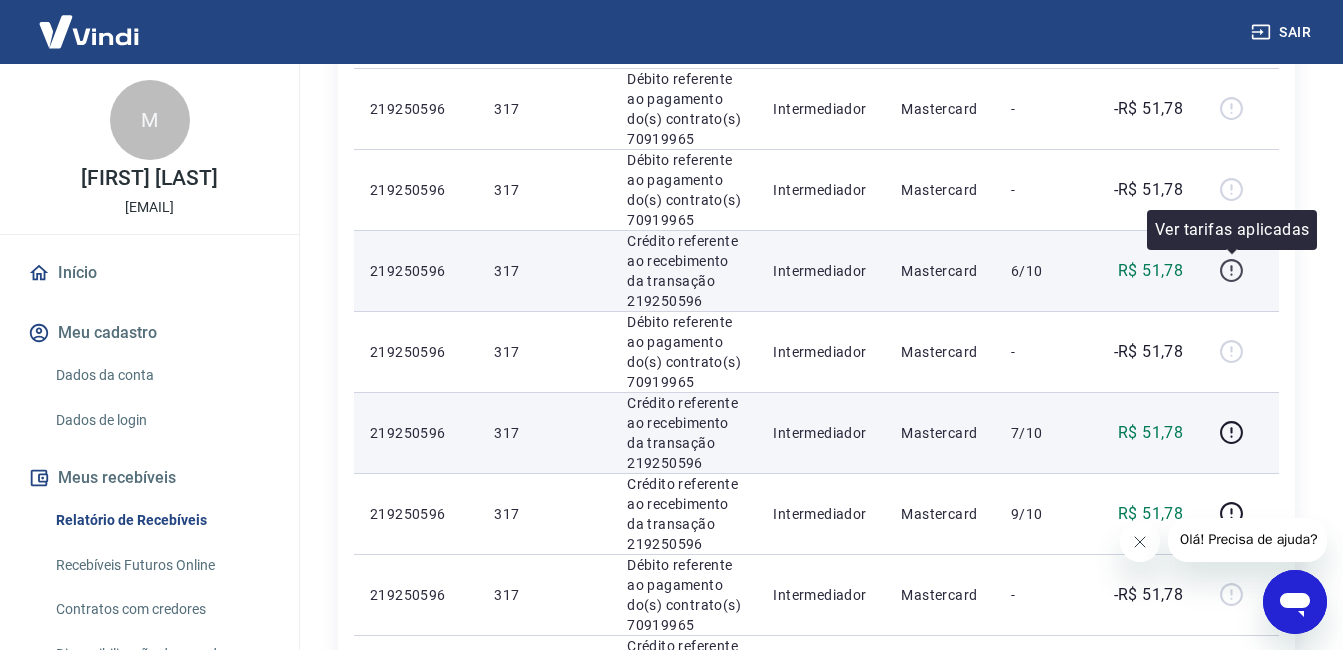 click 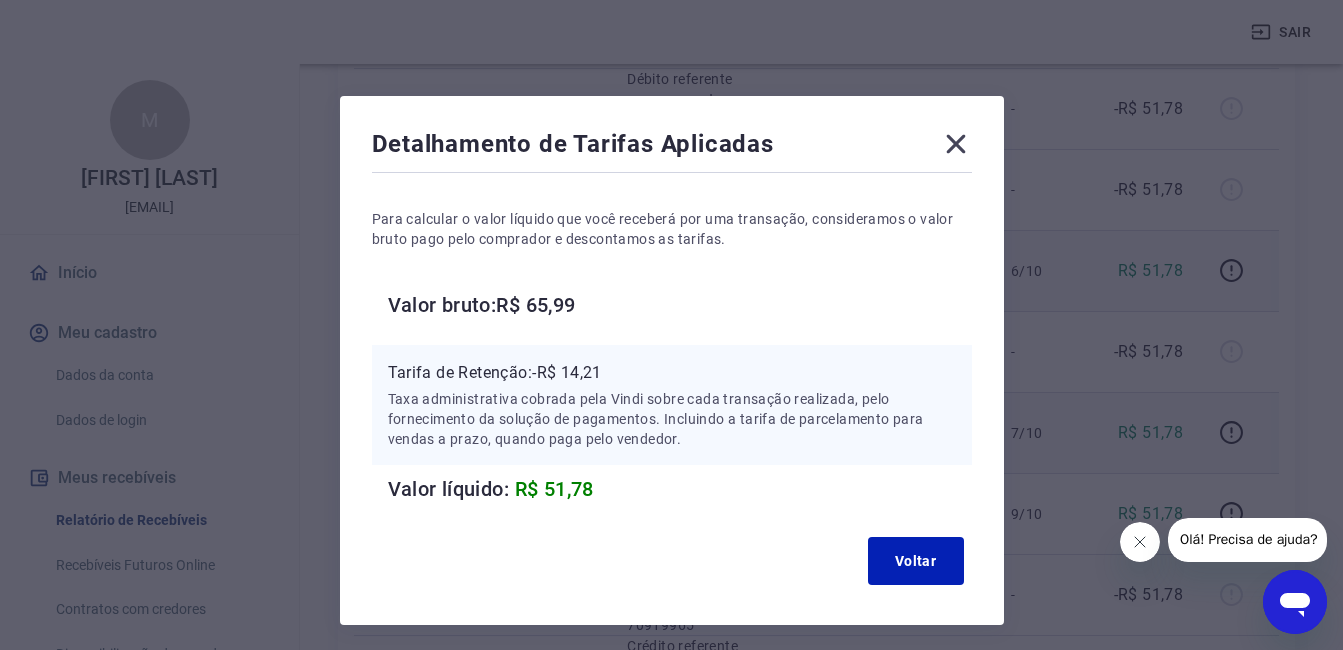 click 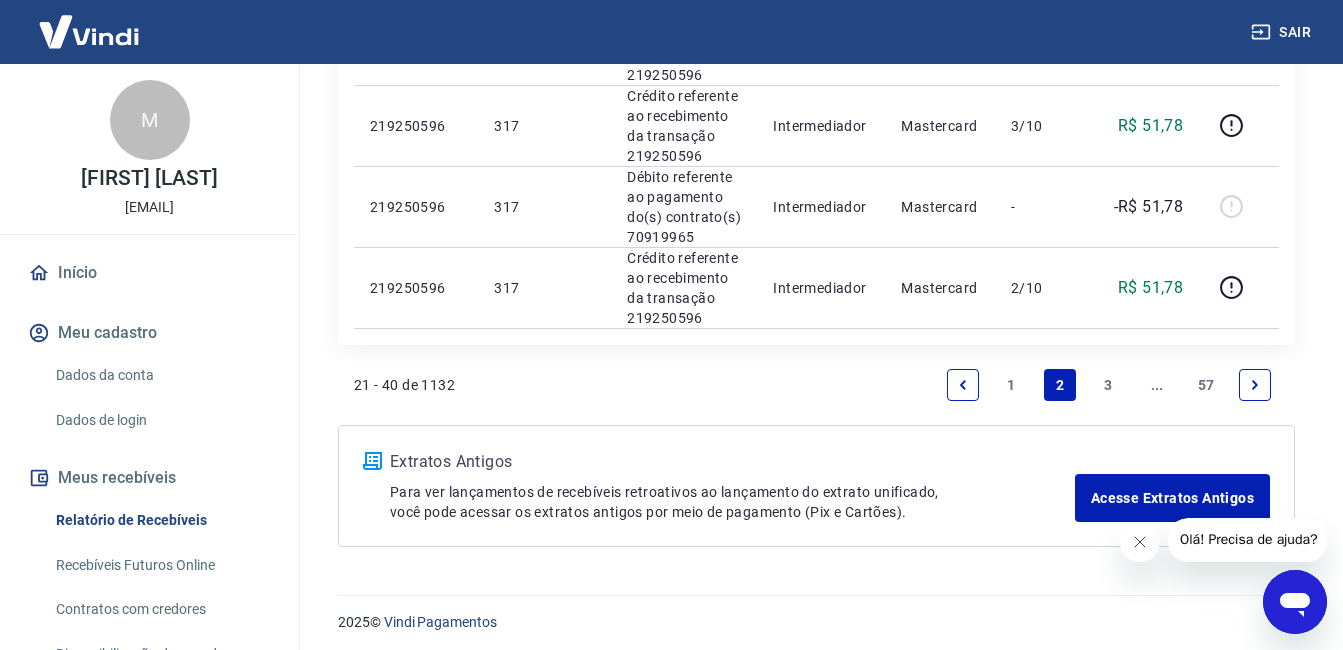 scroll, scrollTop: 1819, scrollLeft: 0, axis: vertical 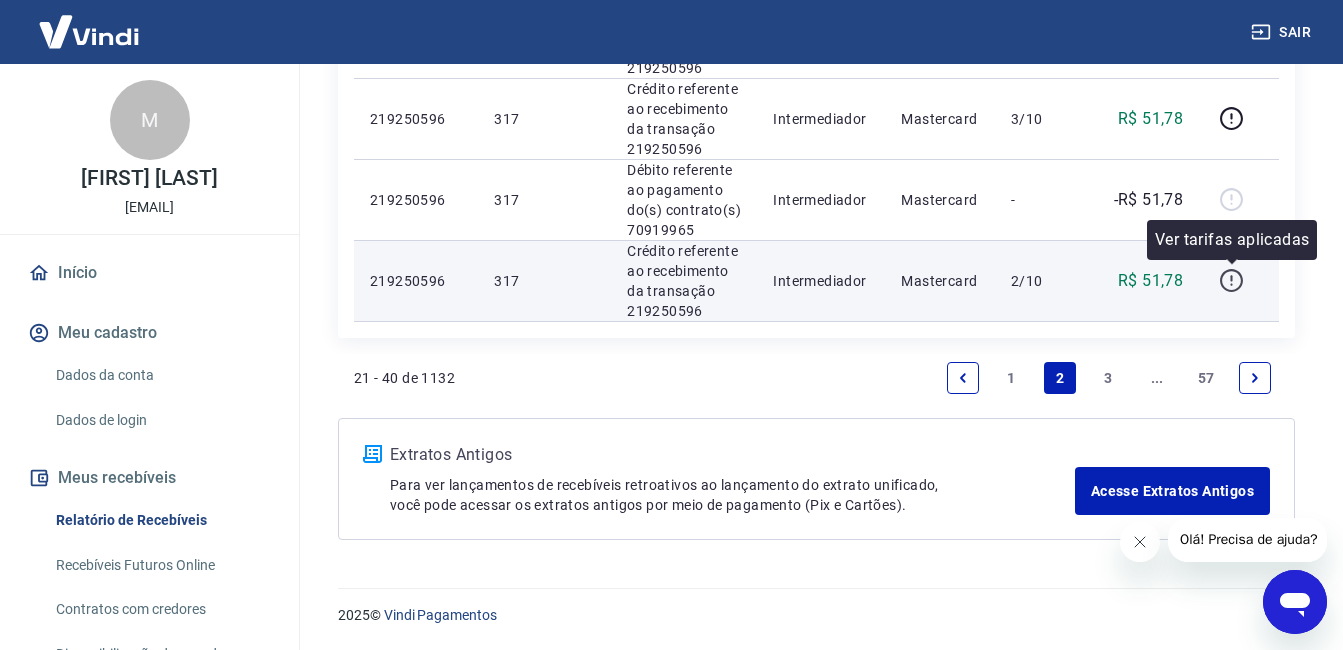 click 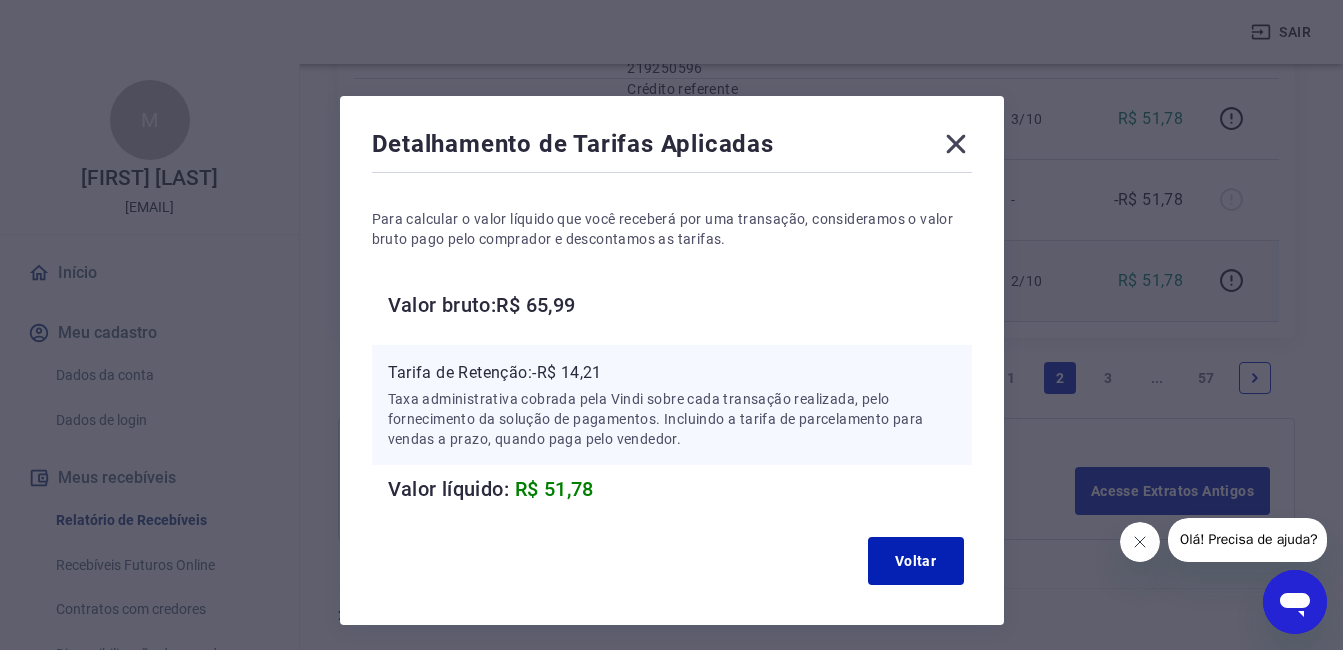 click 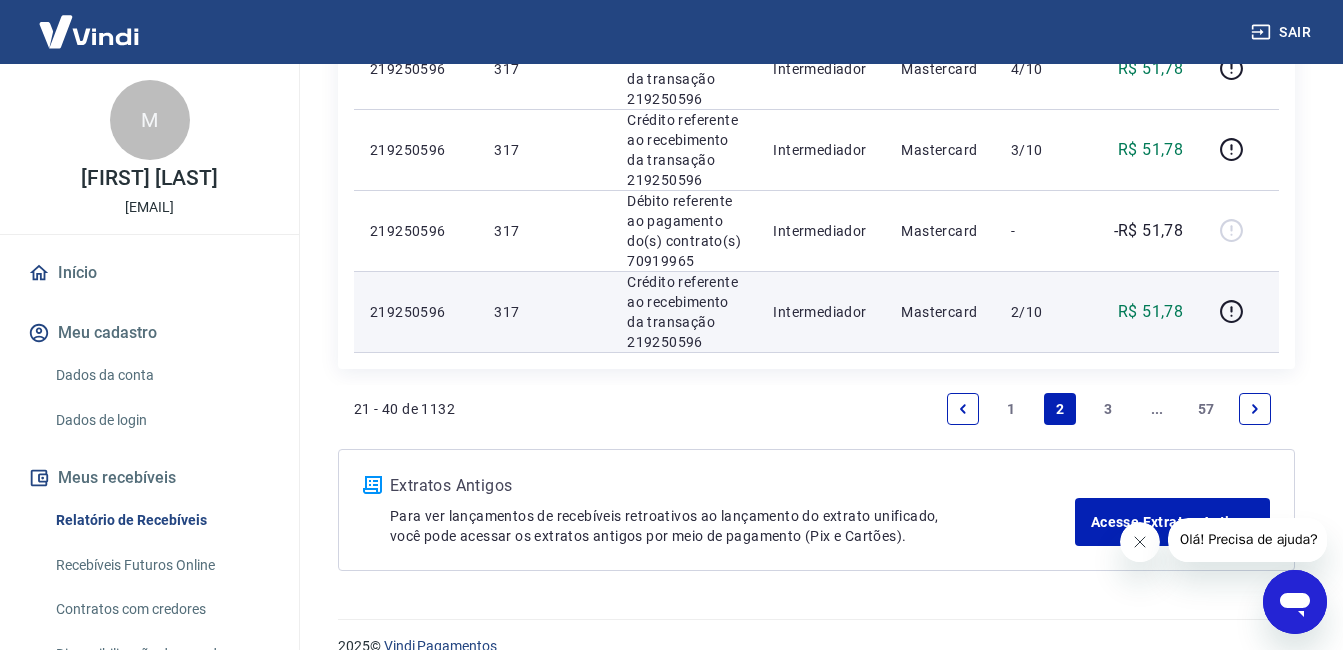 scroll, scrollTop: 1819, scrollLeft: 0, axis: vertical 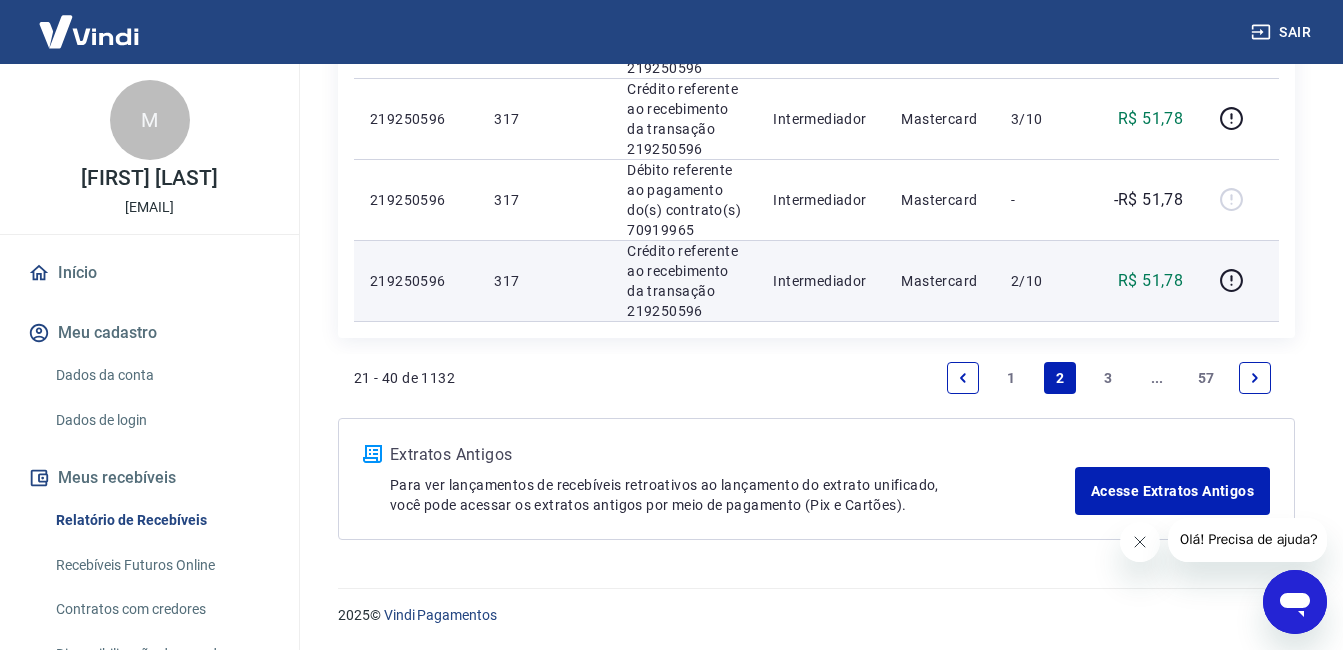 click at bounding box center (1255, 378) 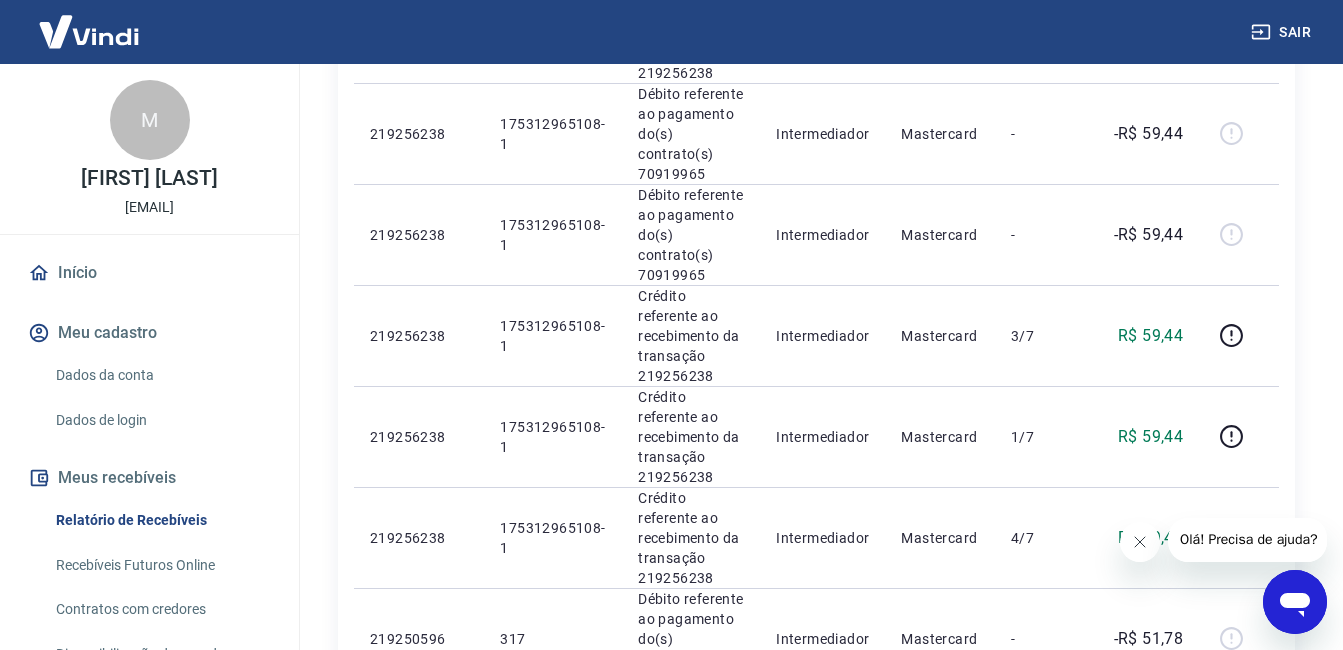 scroll, scrollTop: 1600, scrollLeft: 0, axis: vertical 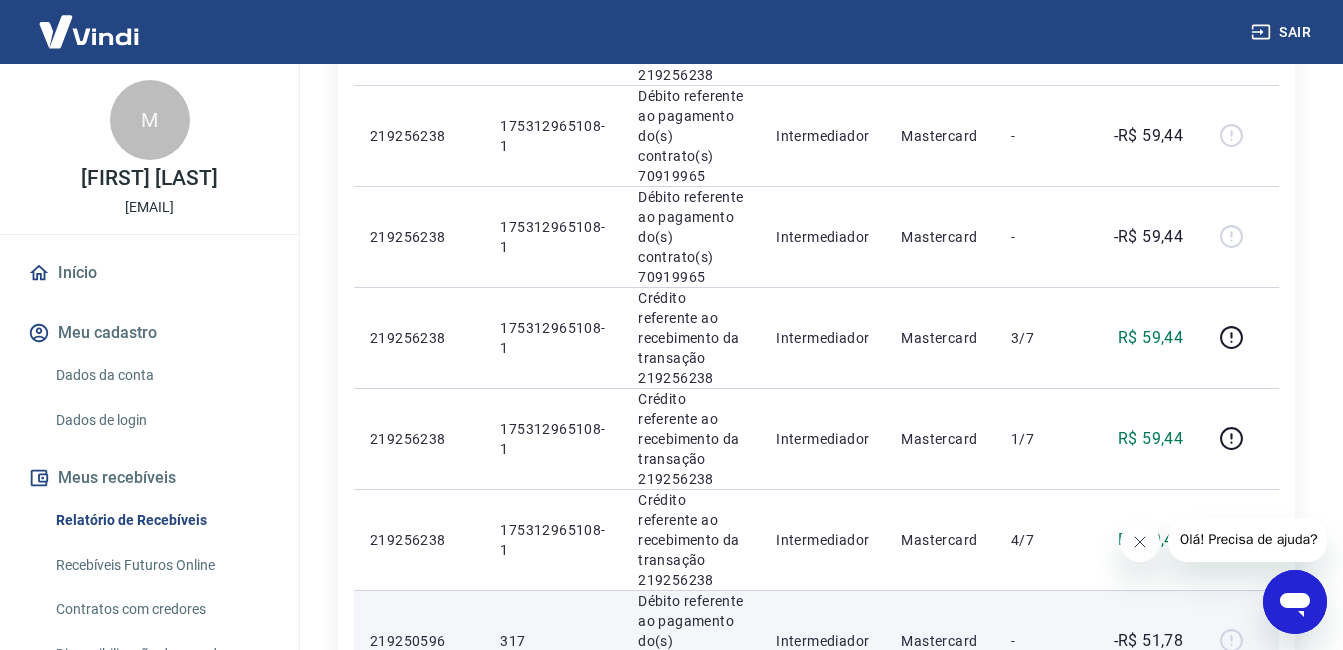 click on "-R$ 51,78" at bounding box center (1142, 640) 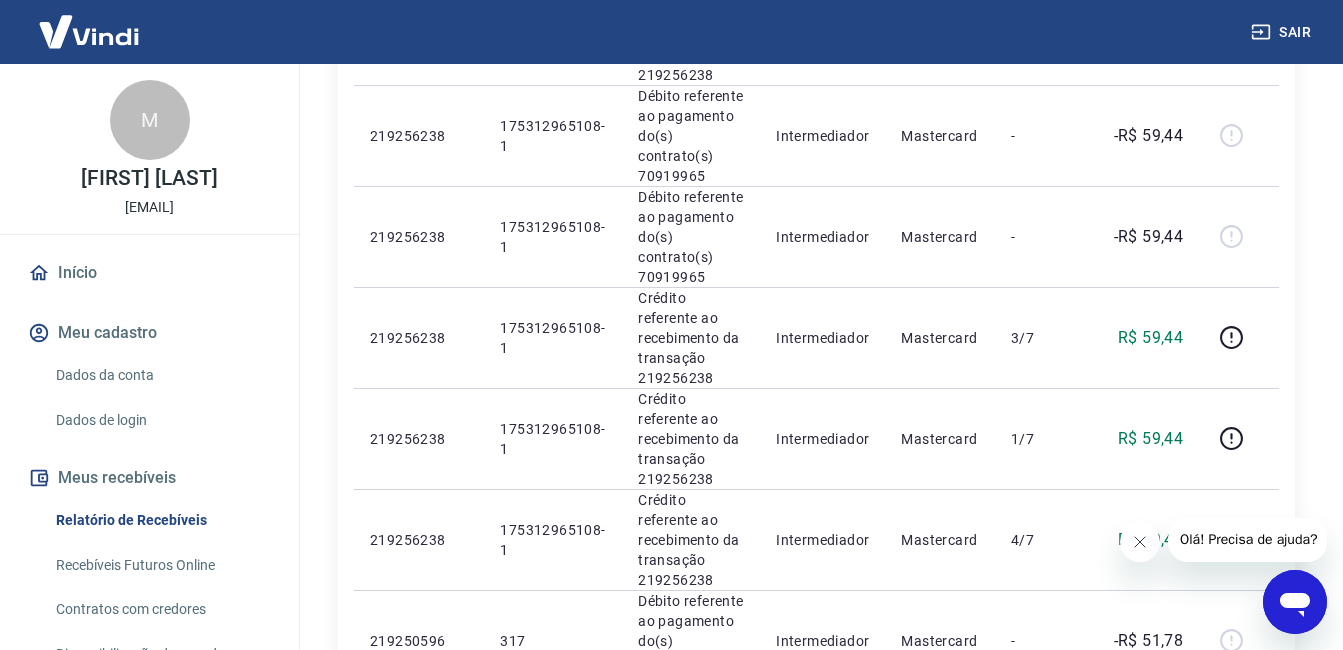 click on "R$ 51,78" at bounding box center (1150, 742) 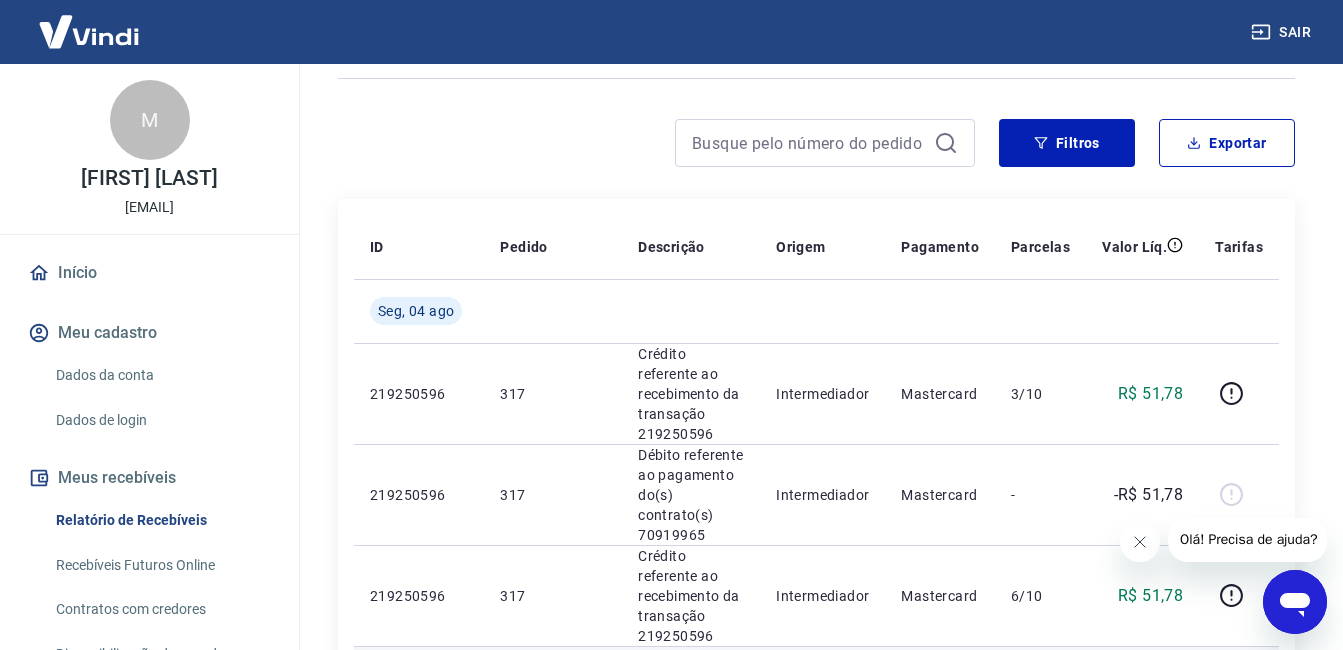 scroll, scrollTop: 100, scrollLeft: 0, axis: vertical 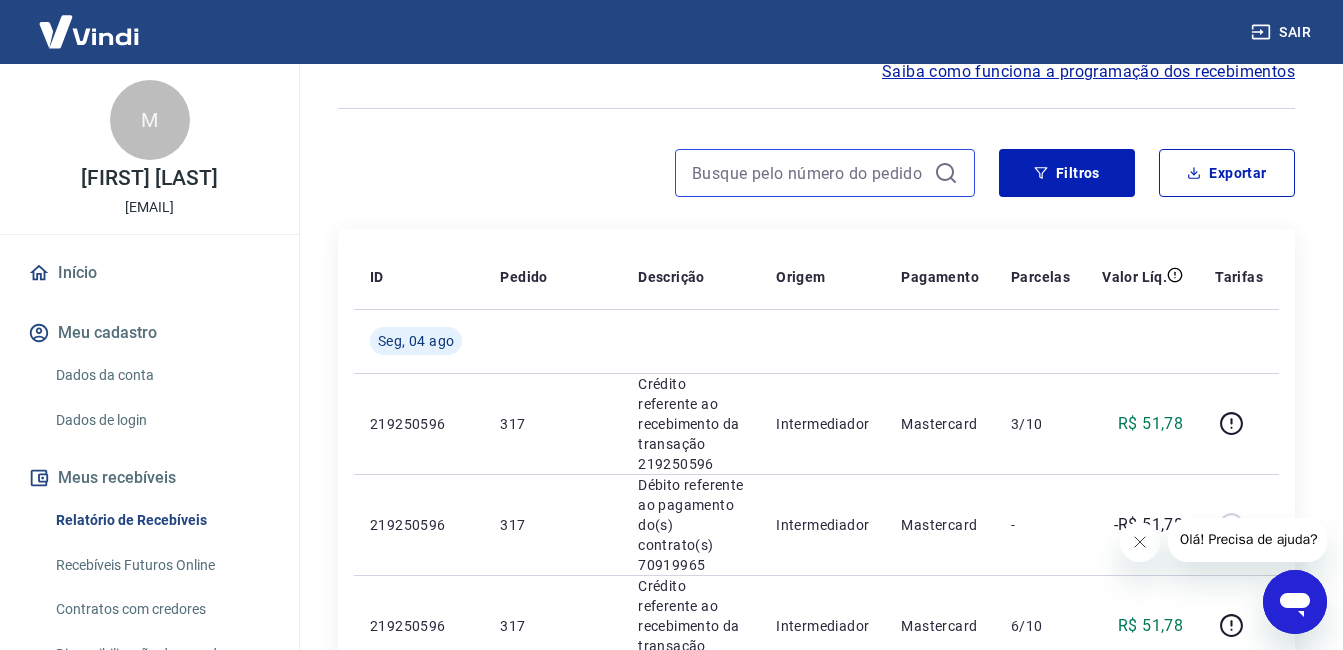 click at bounding box center [809, 173] 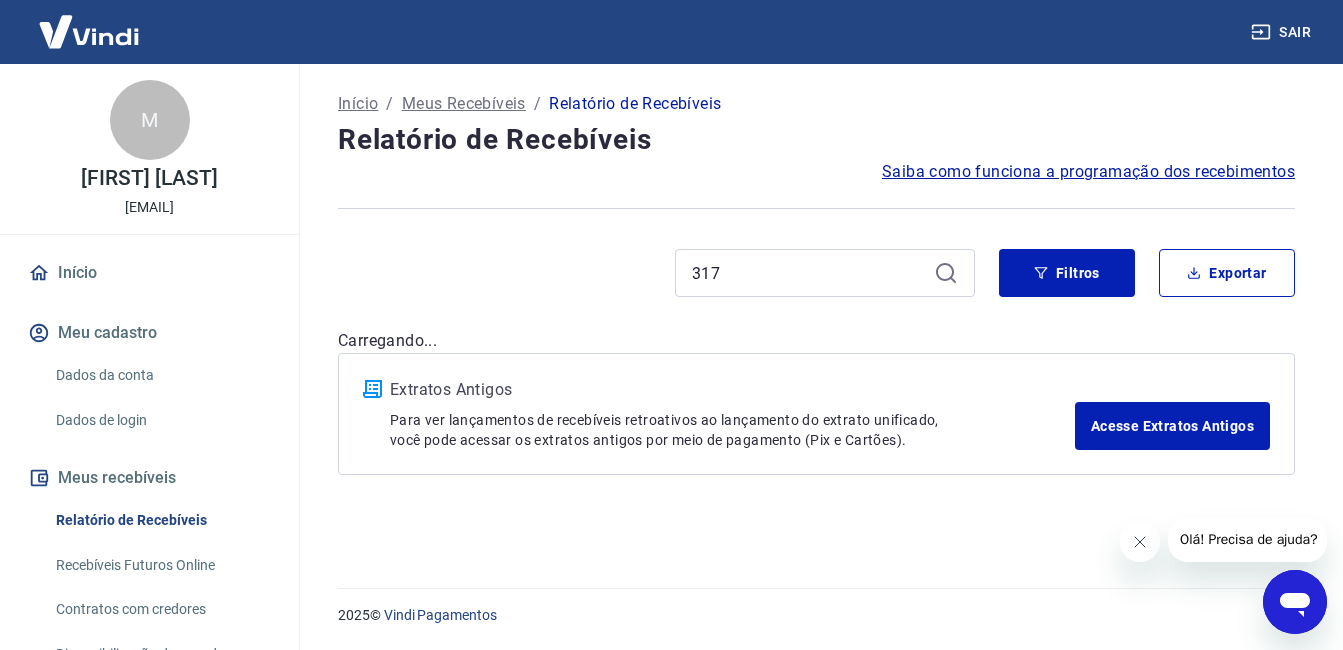click on "Saiba como funciona a programação dos recebimentos" at bounding box center (1088, 172) 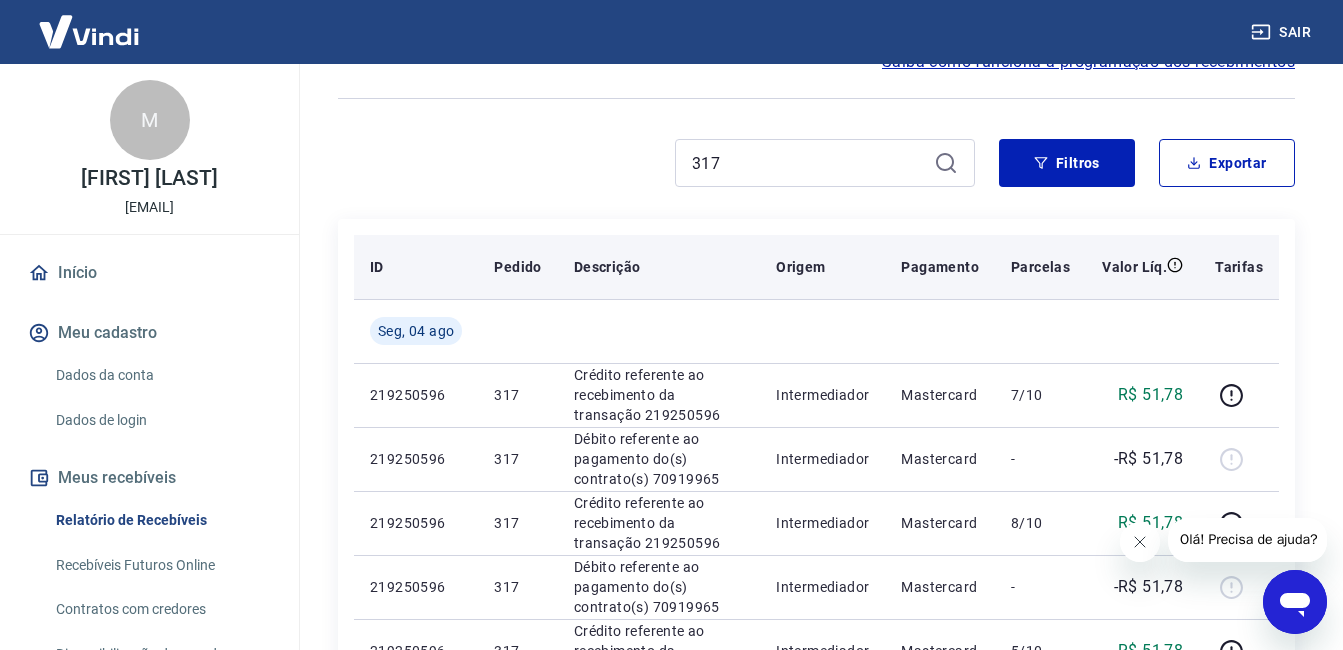 scroll, scrollTop: 0, scrollLeft: 0, axis: both 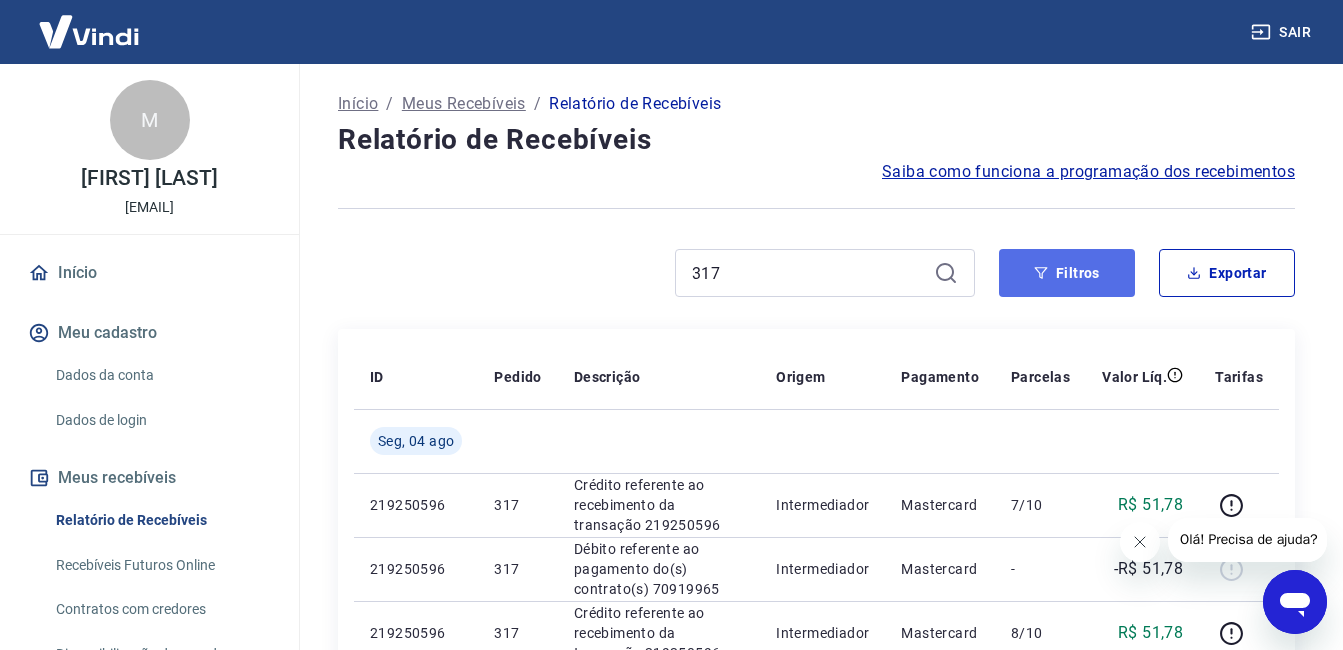 click on "Filtros" at bounding box center (1067, 273) 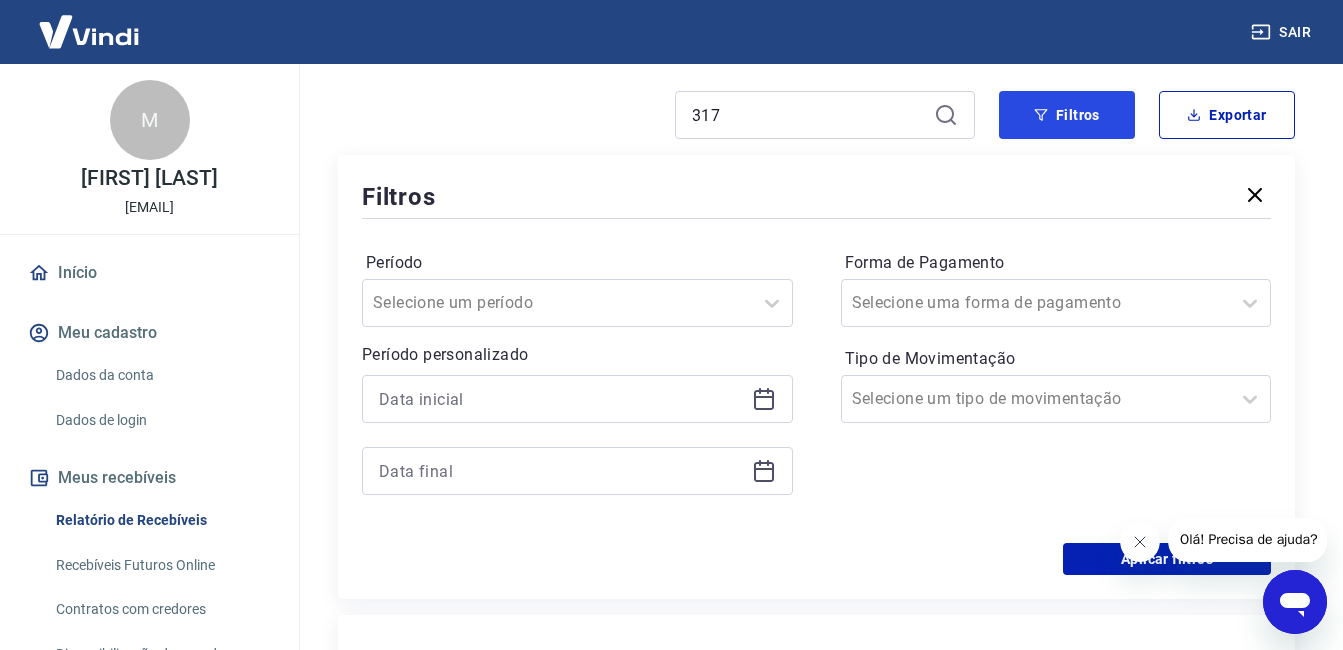 scroll, scrollTop: 0, scrollLeft: 0, axis: both 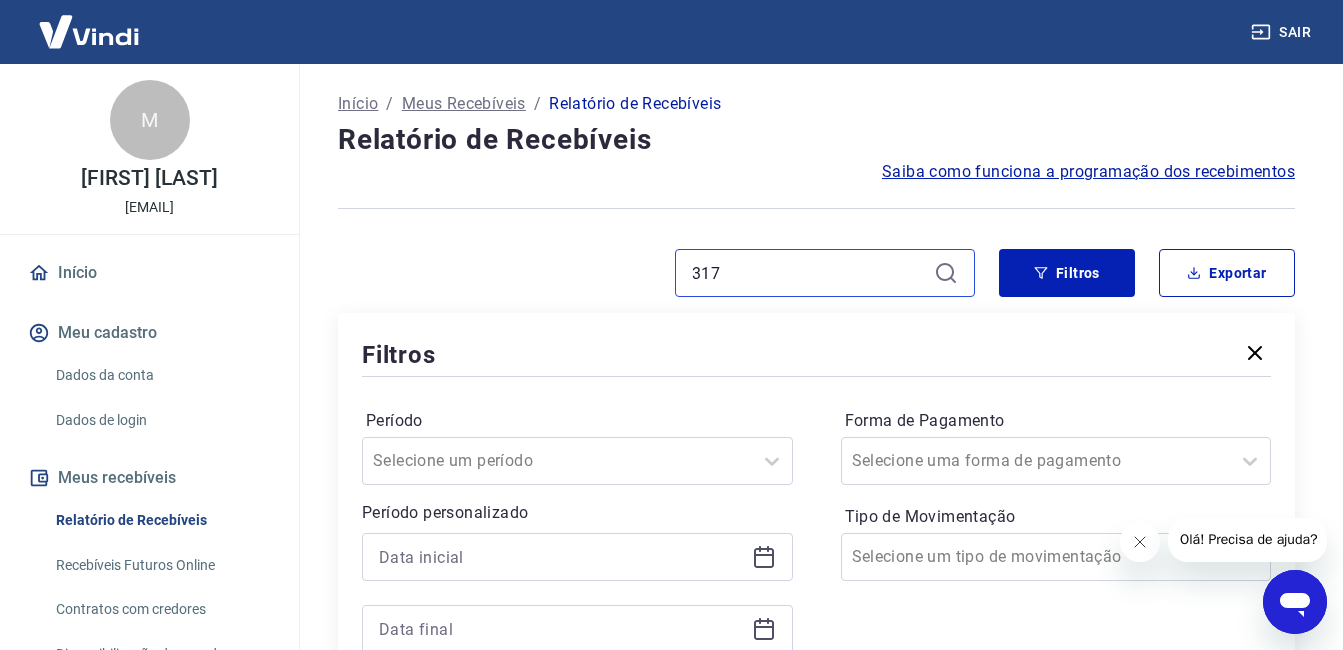click on "317" at bounding box center [809, 273] 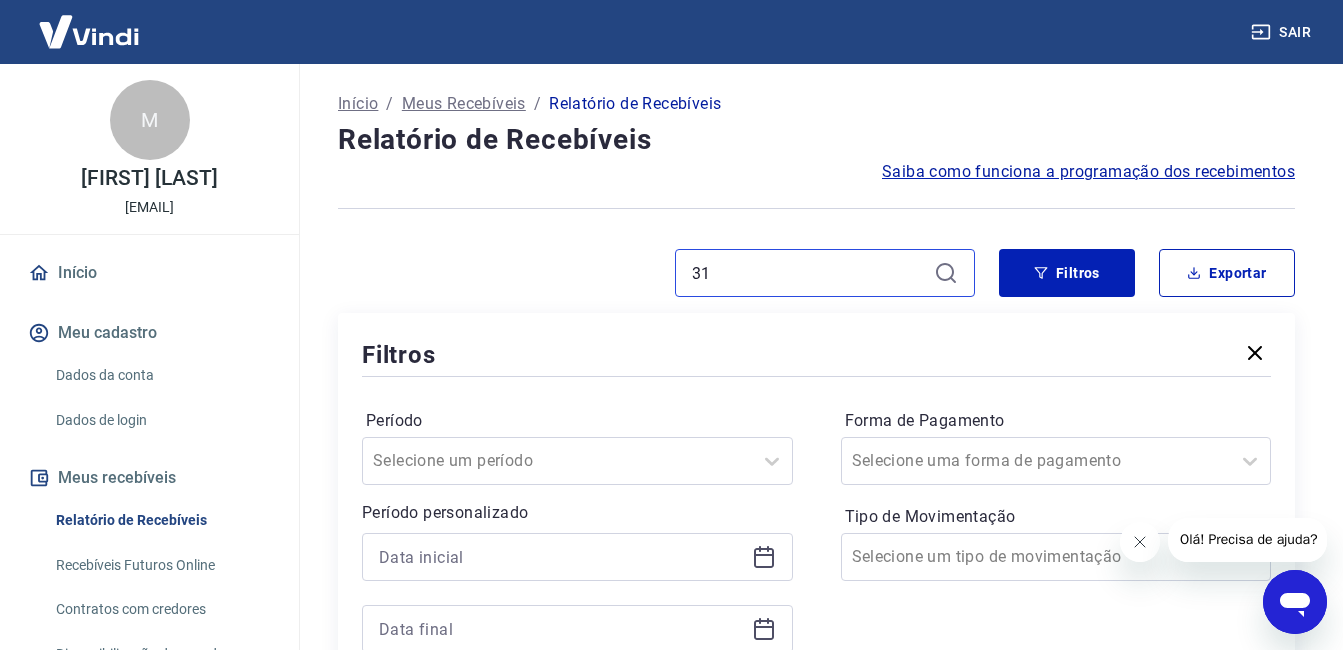 type on "3" 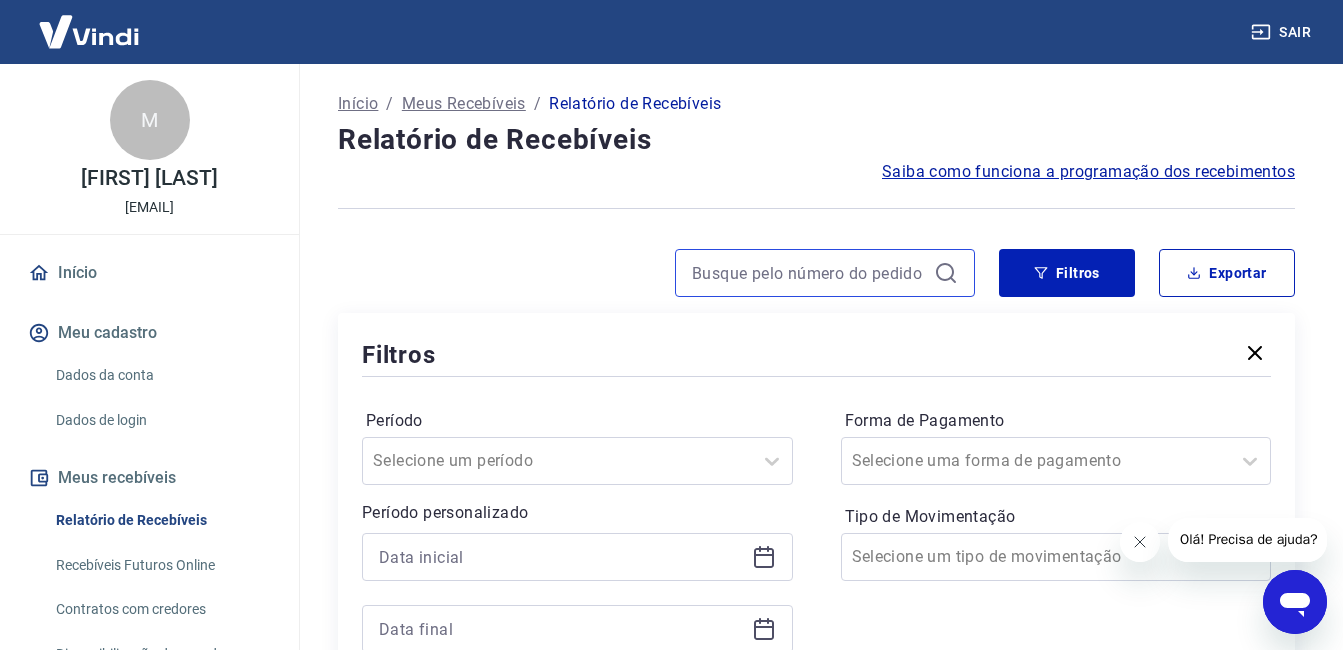 click at bounding box center (809, 273) 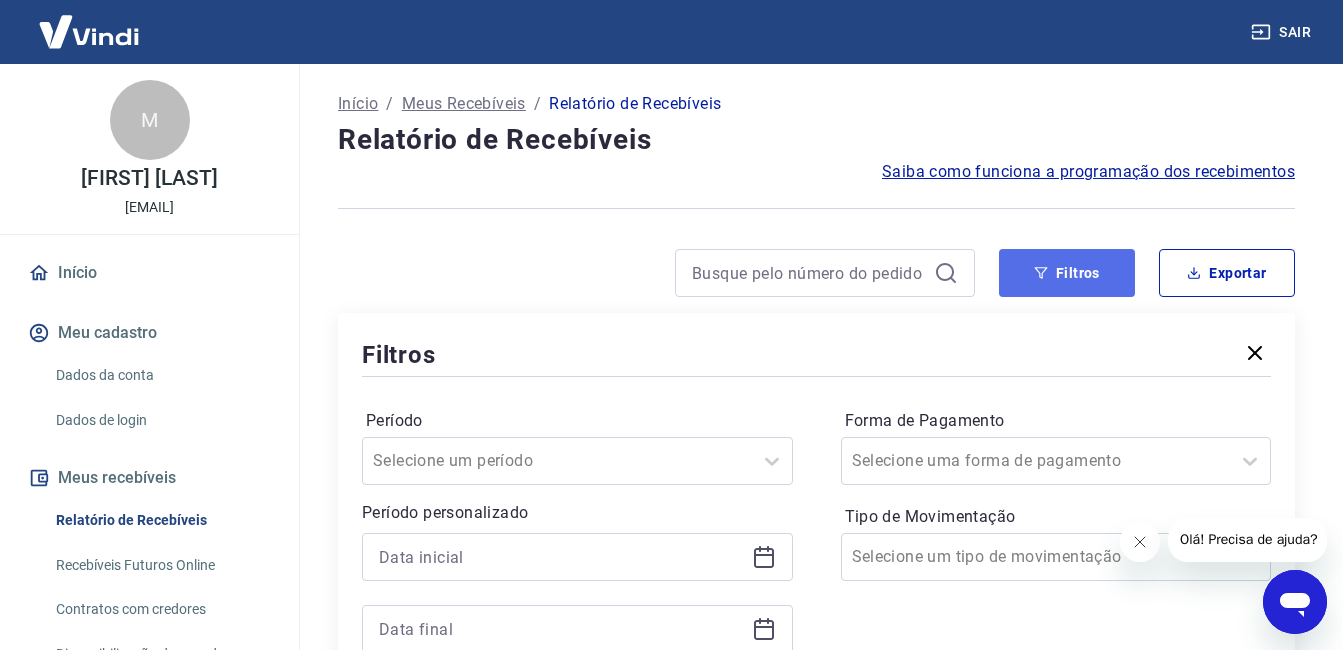 click on "Filtros" at bounding box center (1067, 273) 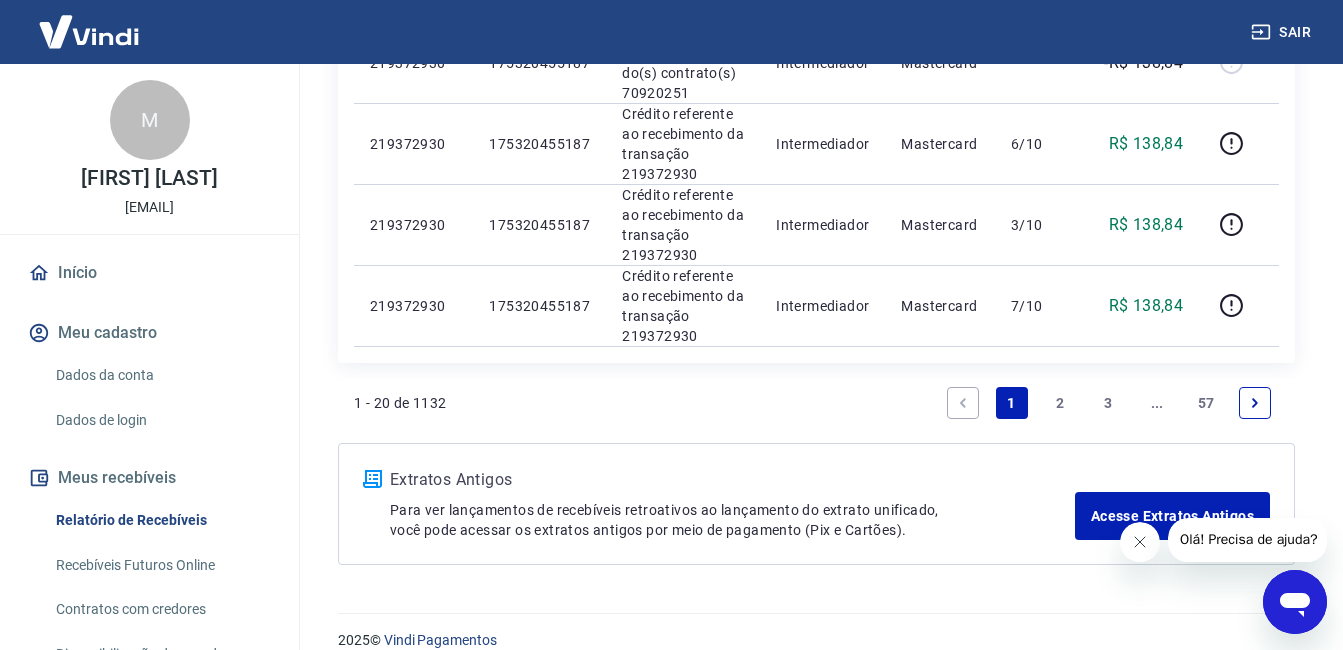 scroll, scrollTop: 1772, scrollLeft: 0, axis: vertical 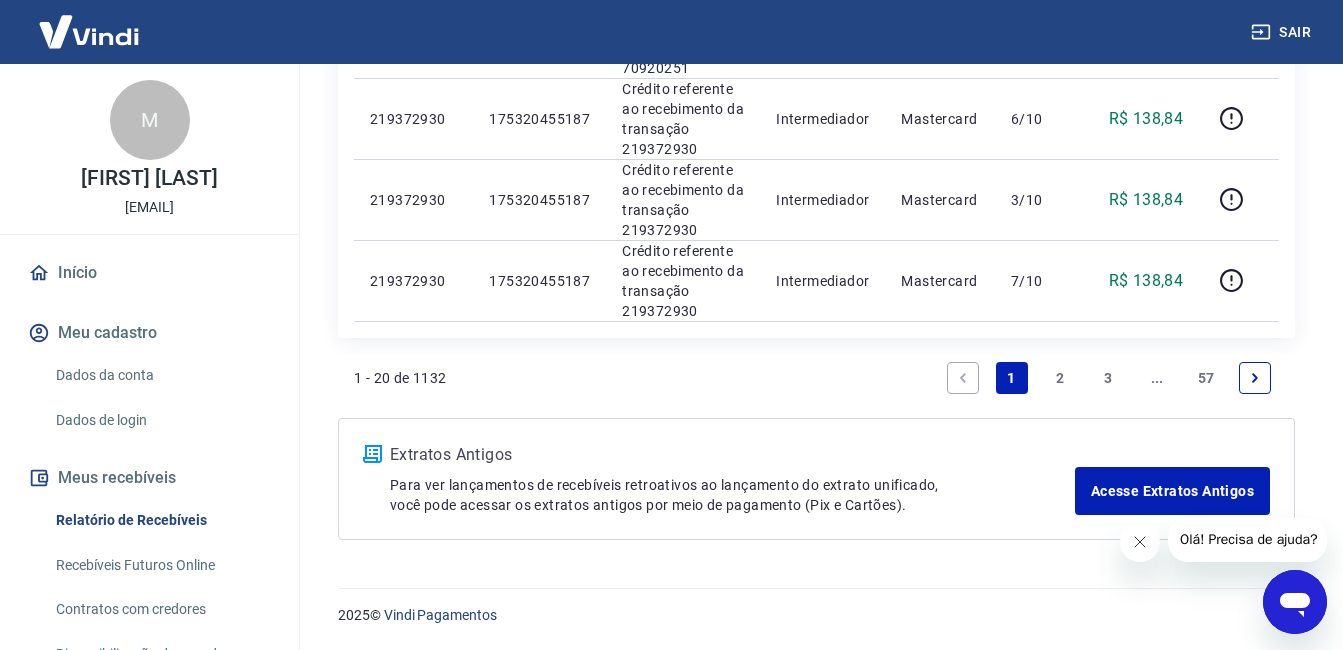 click at bounding box center (1255, 378) 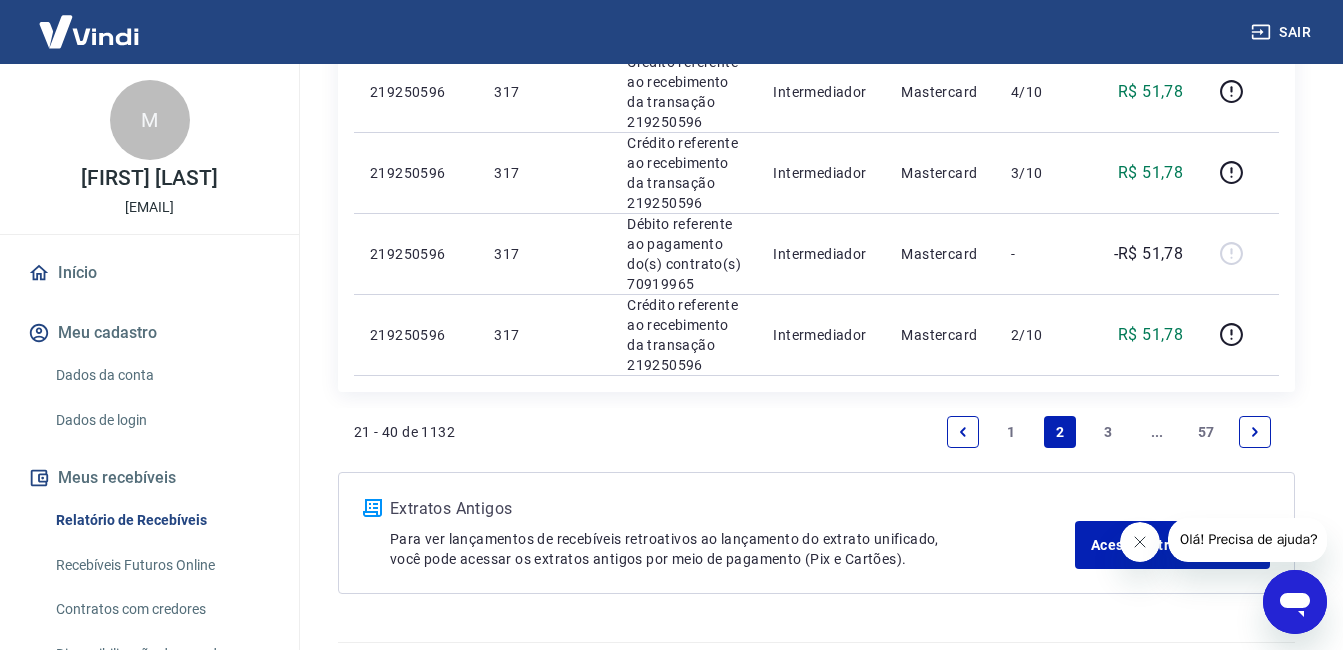 scroll, scrollTop: 1800, scrollLeft: 0, axis: vertical 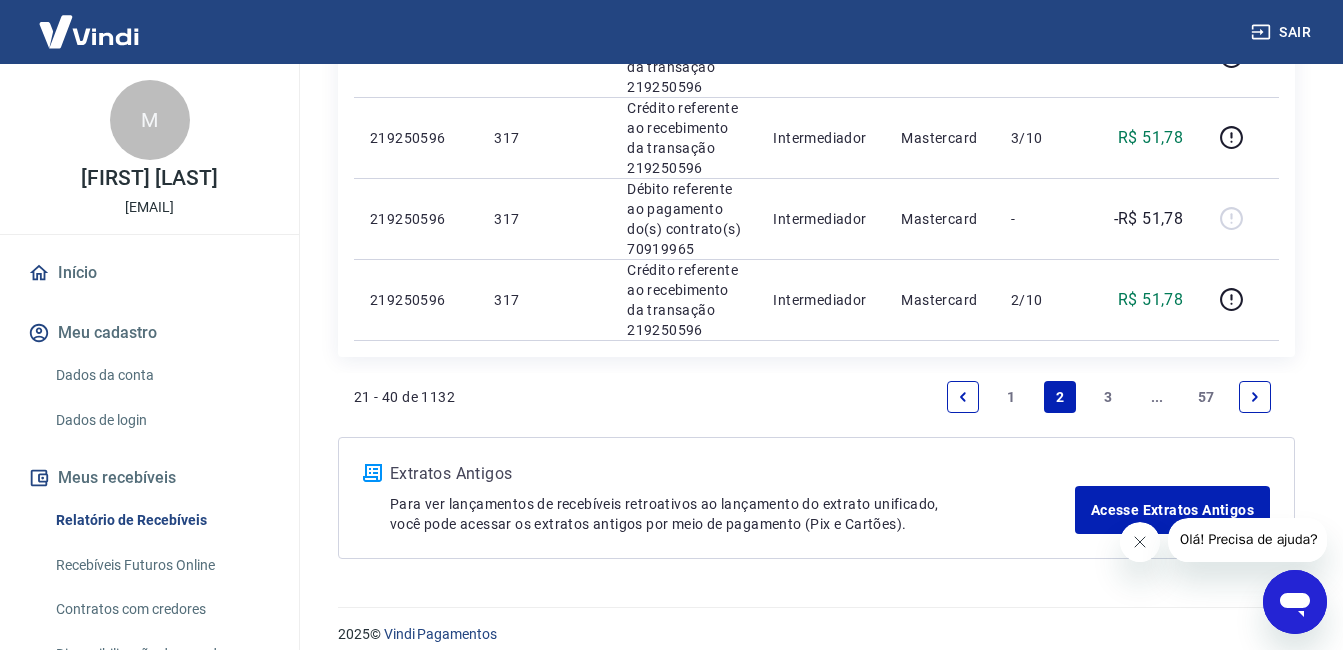 click 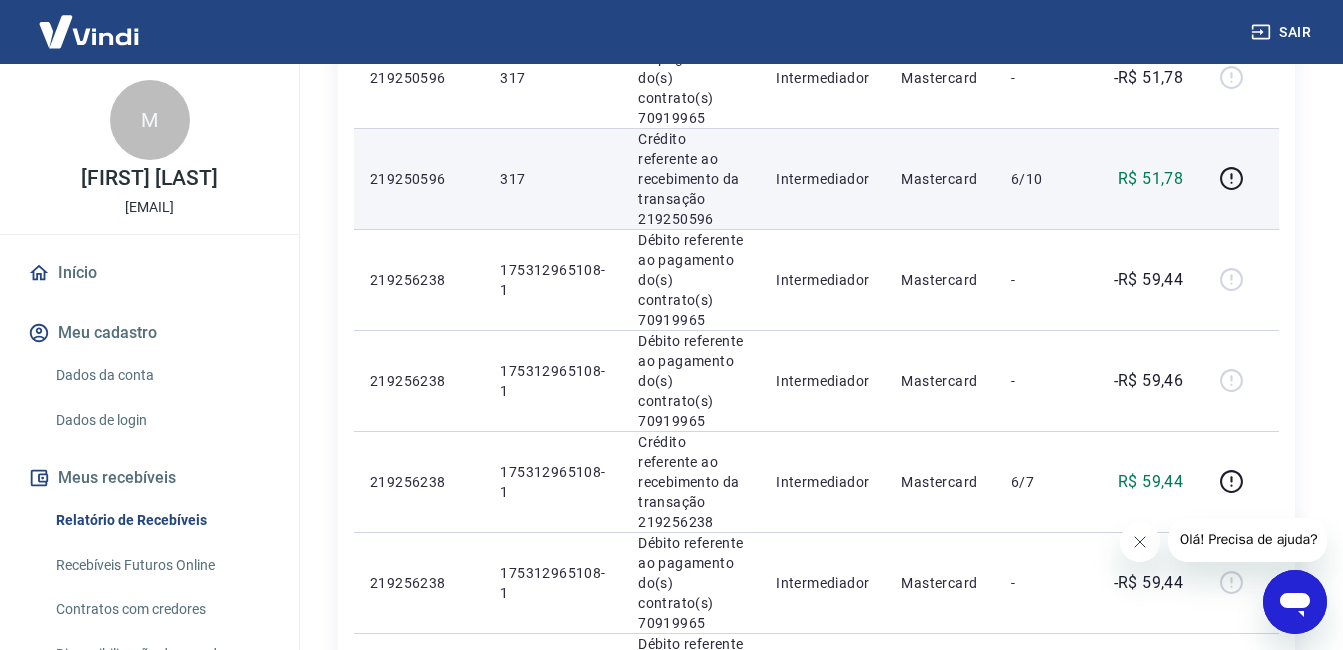 scroll, scrollTop: 600, scrollLeft: 0, axis: vertical 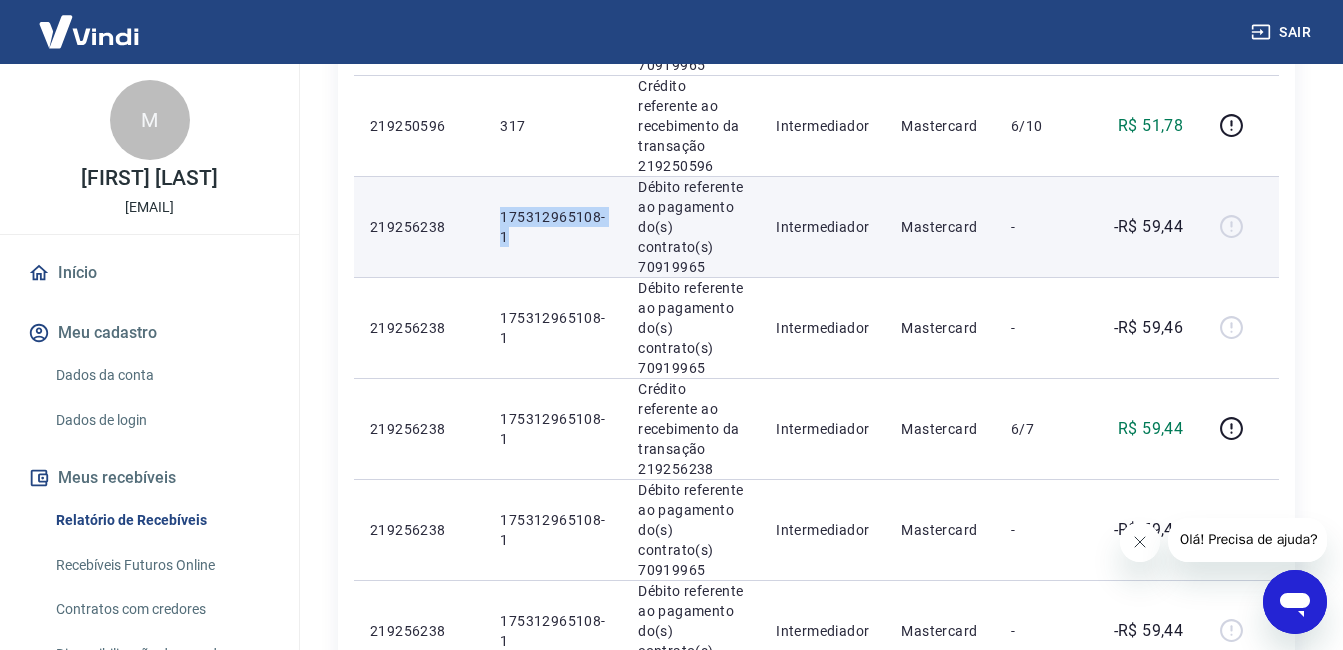 drag, startPoint x: 502, startPoint y: 149, endPoint x: 583, endPoint y: 158, distance: 81.49847 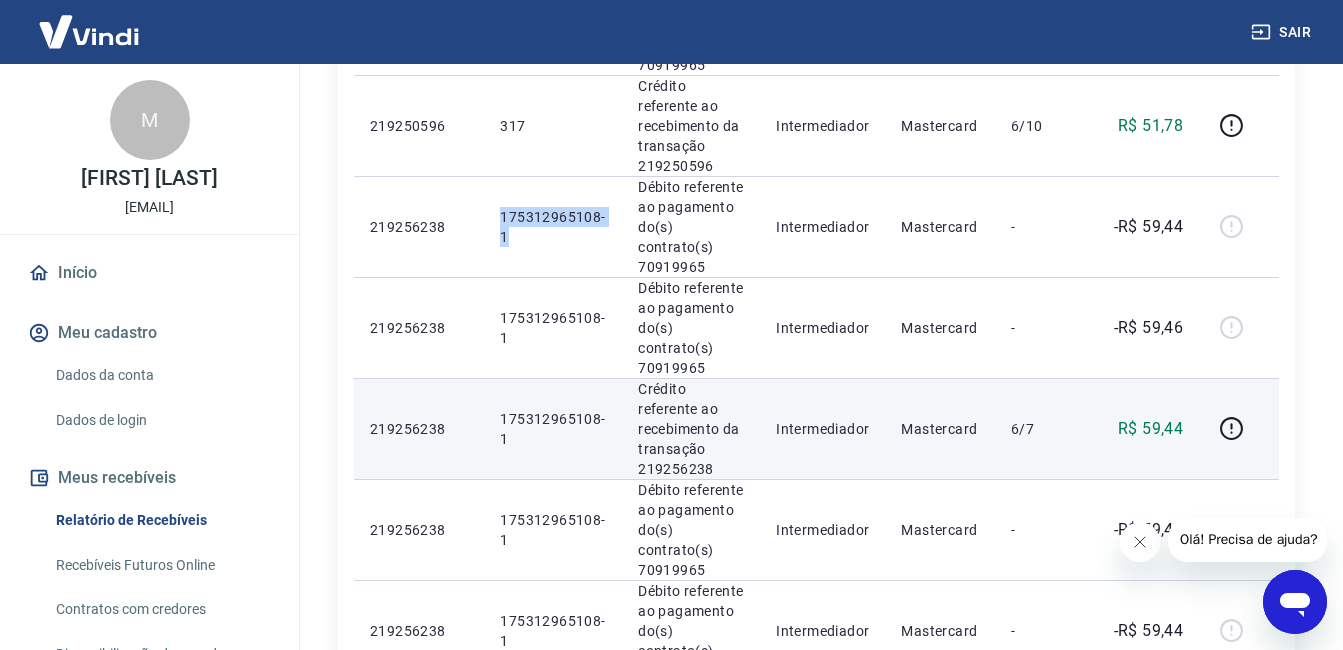 copy on "[NUMBER]" 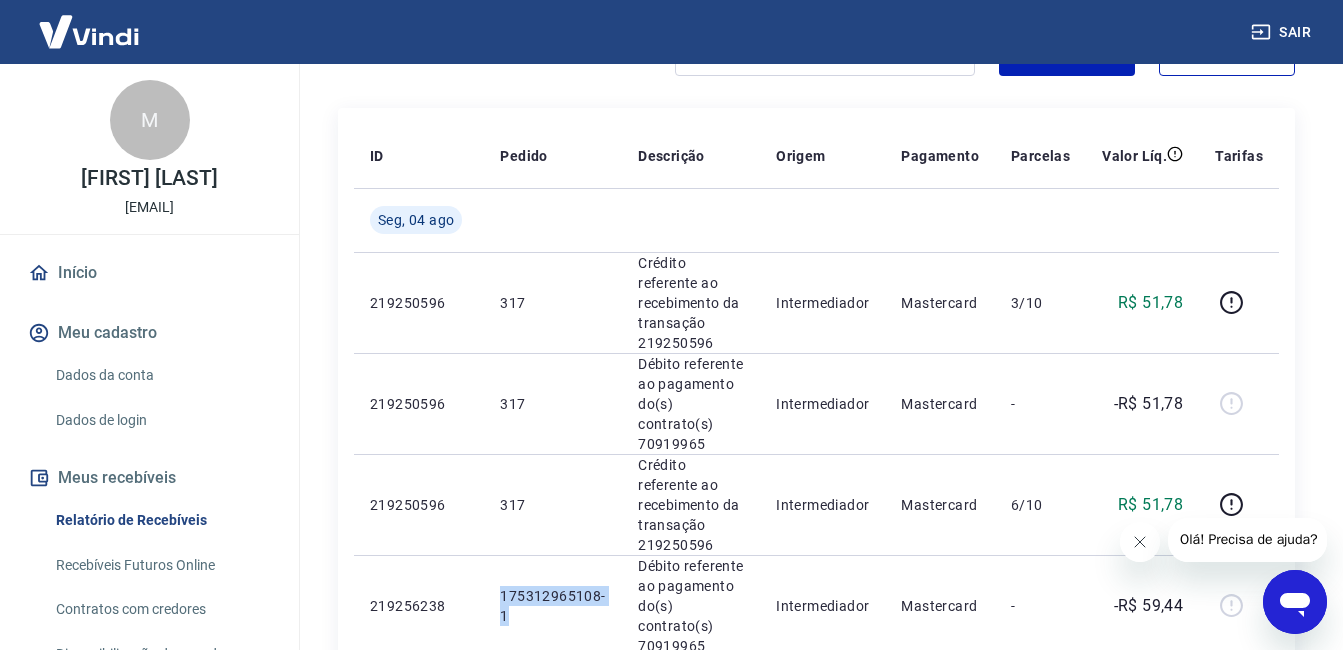 scroll, scrollTop: 200, scrollLeft: 0, axis: vertical 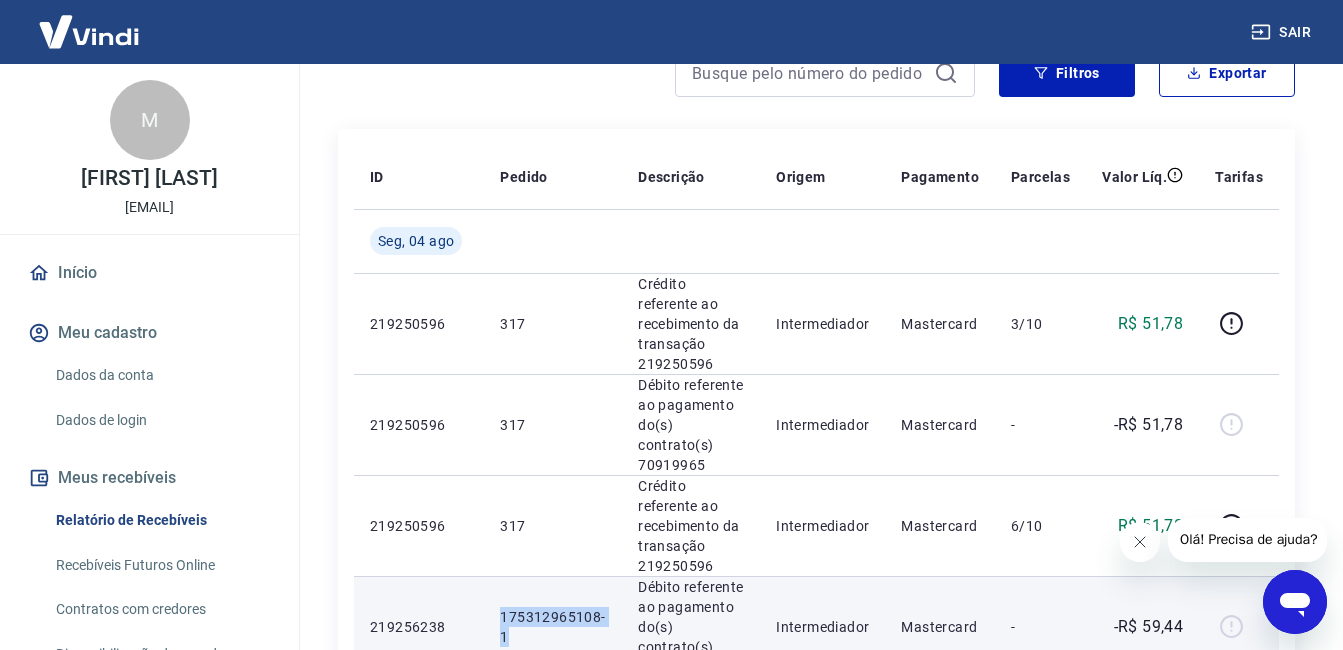 click on "[NUMBER]" at bounding box center [553, 627] 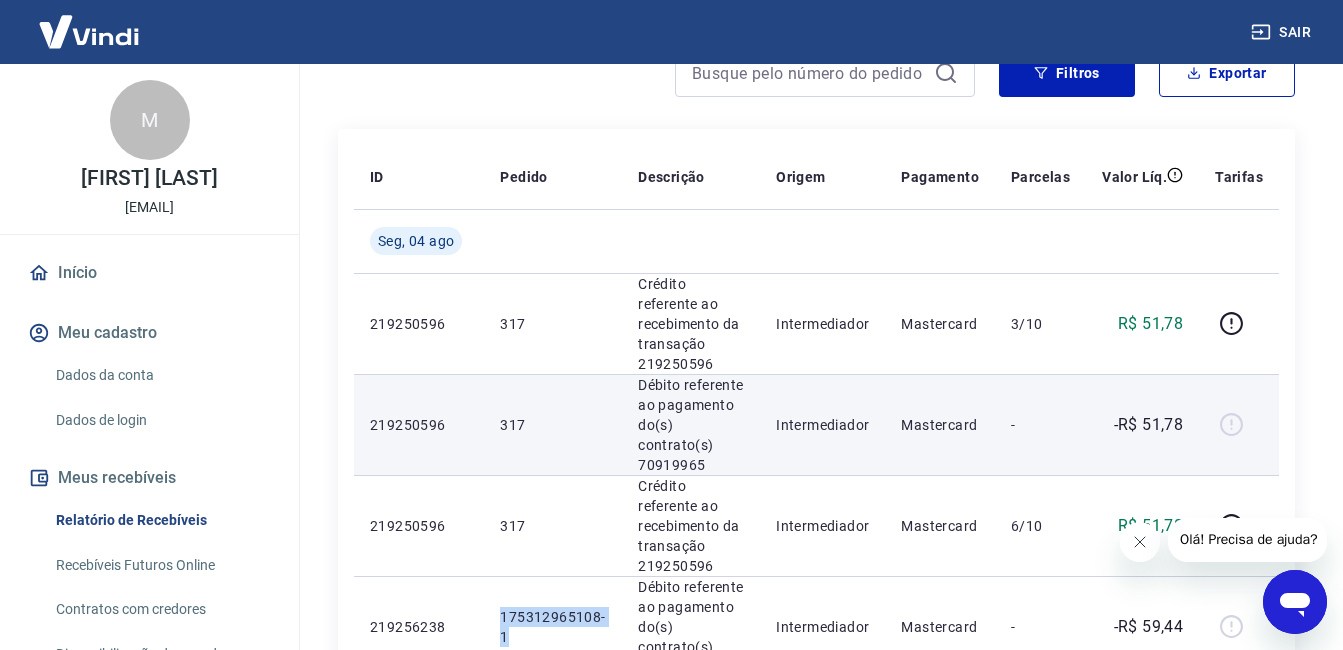 copy on "[NUMBER]" 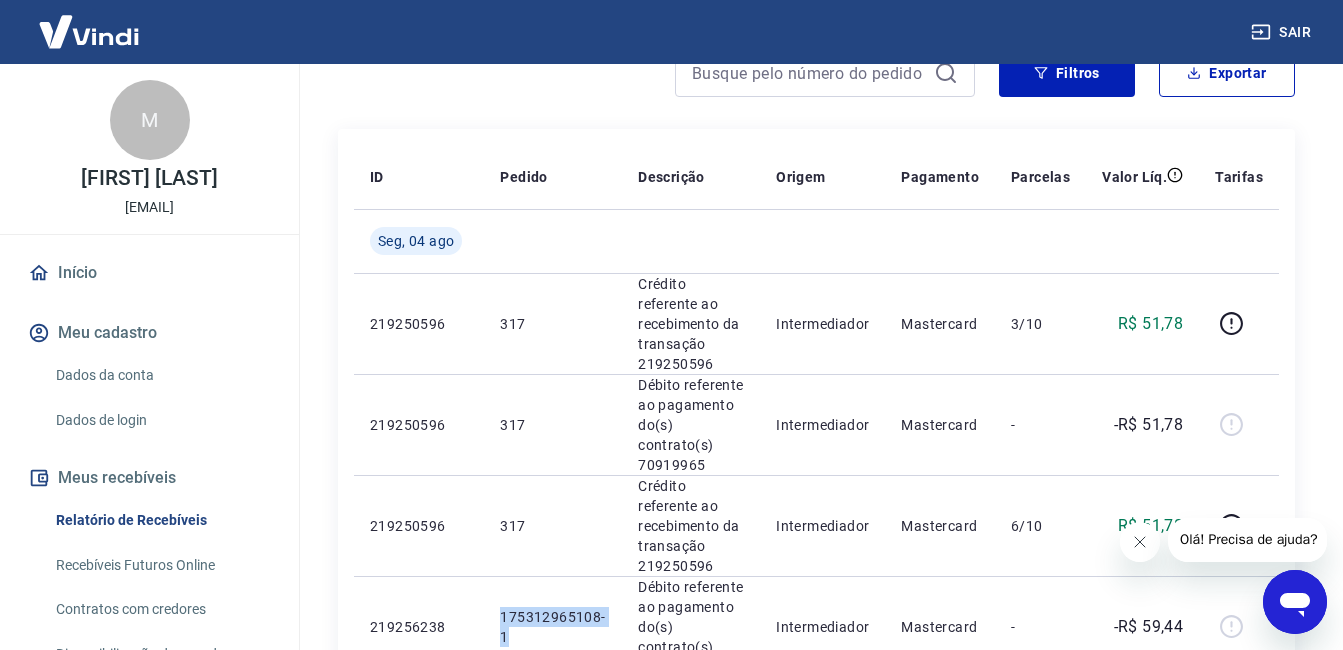 scroll, scrollTop: 0, scrollLeft: 0, axis: both 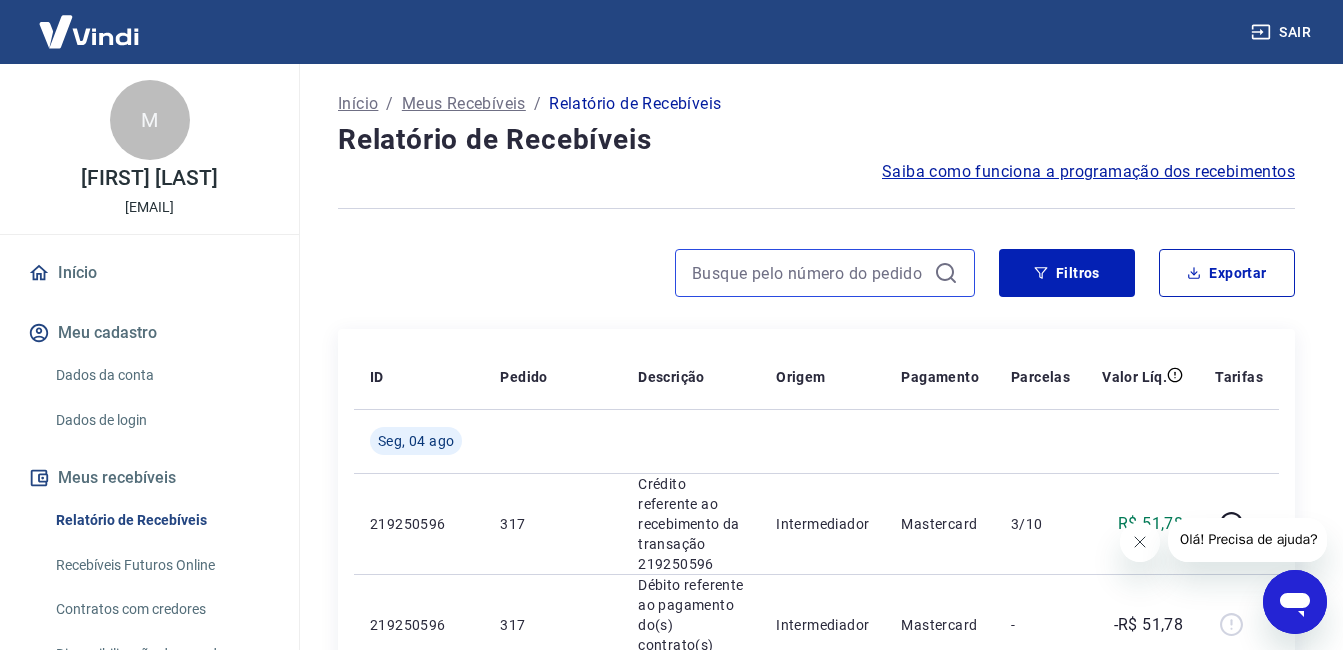 click at bounding box center (809, 273) 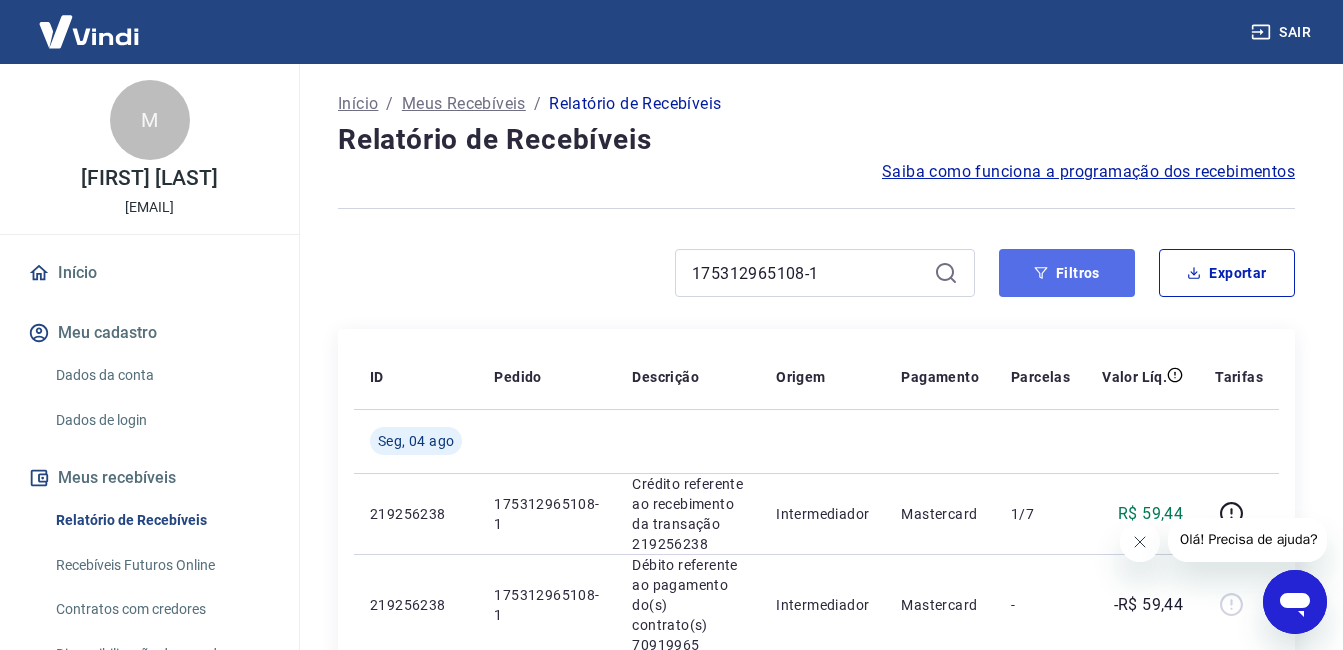 click on "Filtros" at bounding box center (1067, 273) 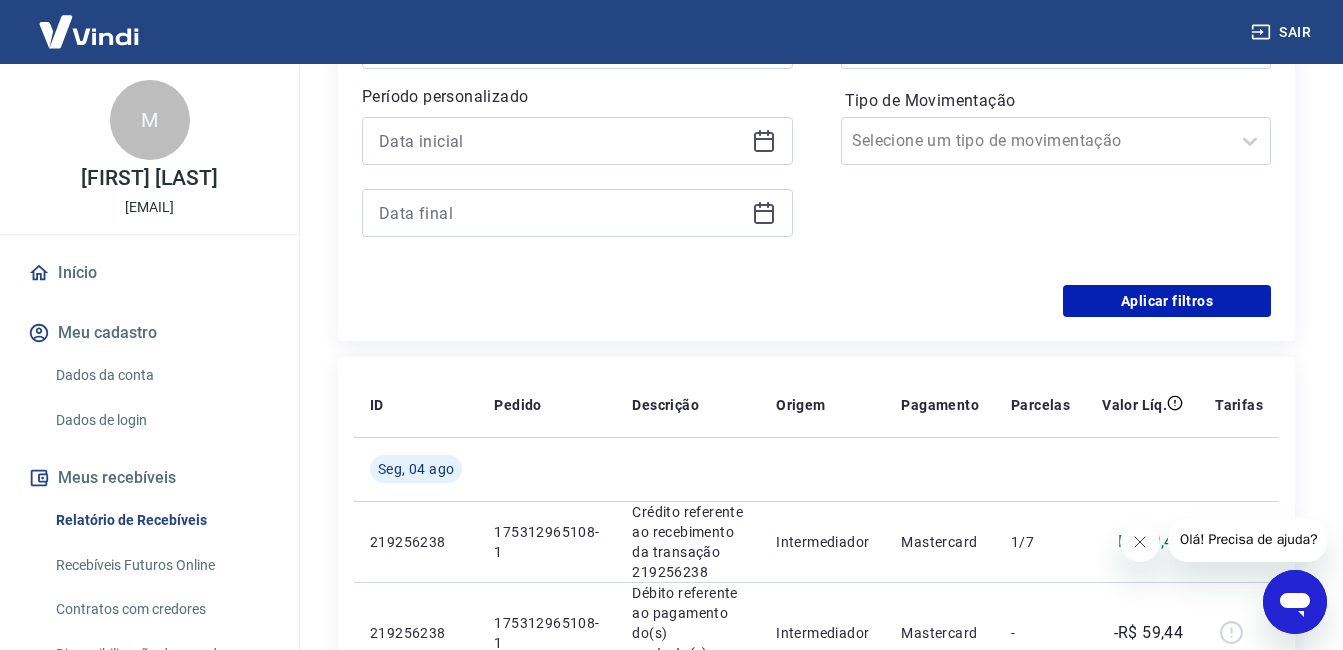 scroll, scrollTop: 200, scrollLeft: 0, axis: vertical 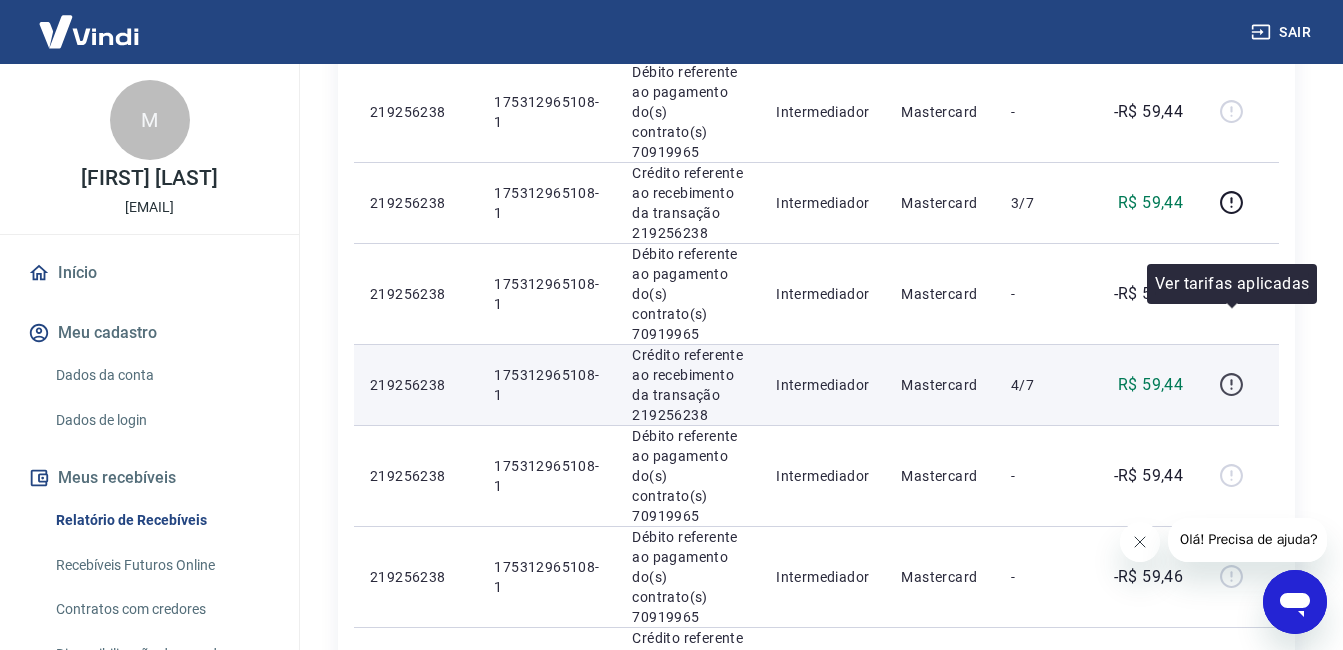 click 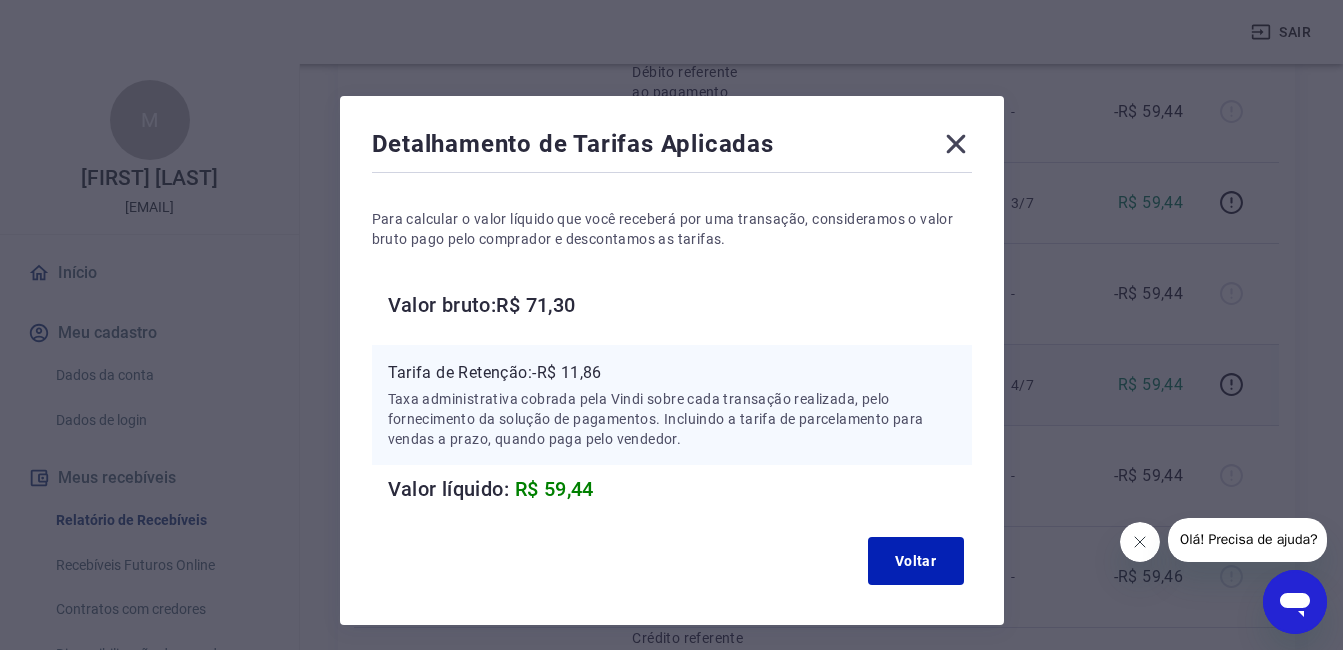 click 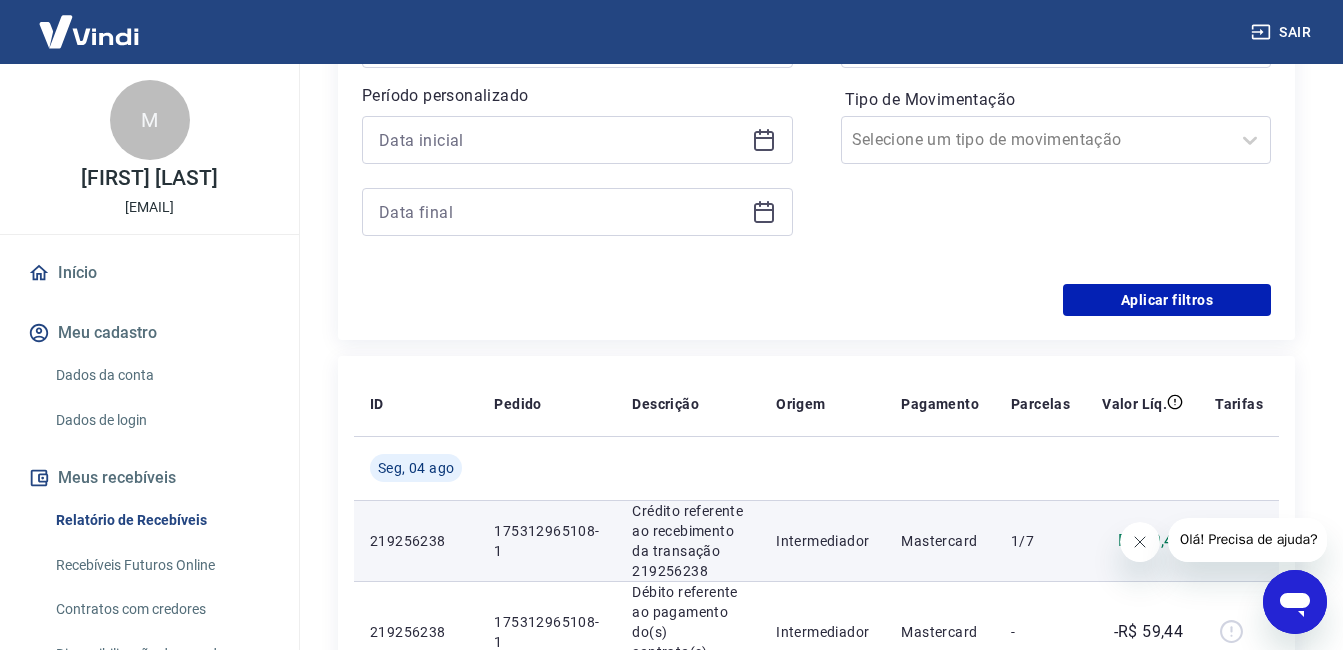 scroll, scrollTop: 100, scrollLeft: 0, axis: vertical 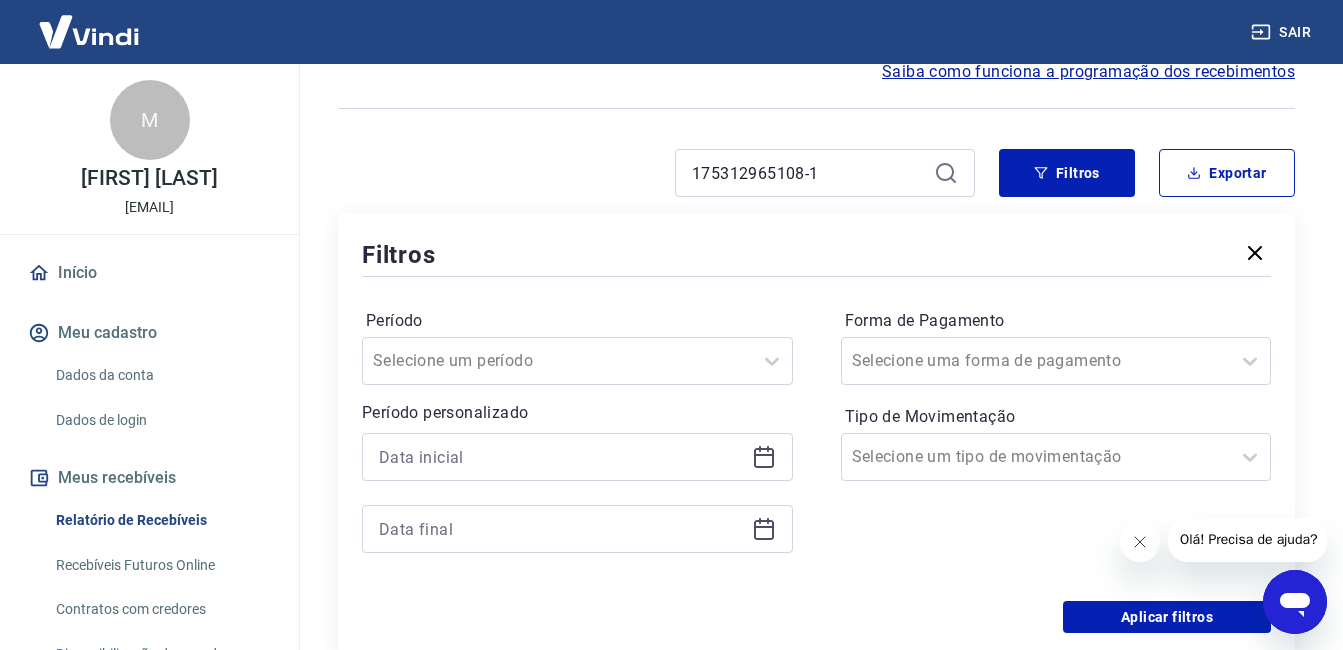 drag, startPoint x: 853, startPoint y: 156, endPoint x: 768, endPoint y: 175, distance: 87.09765 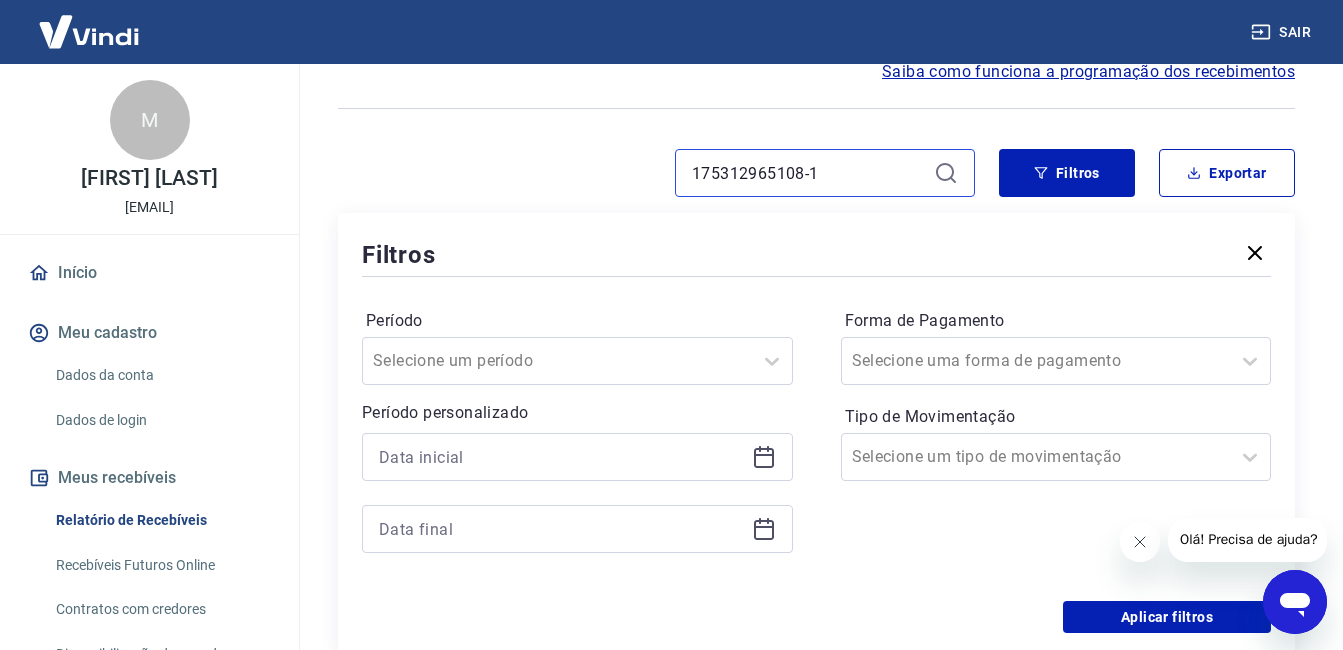 drag, startPoint x: 831, startPoint y: 168, endPoint x: 622, endPoint y: 184, distance: 209.61154 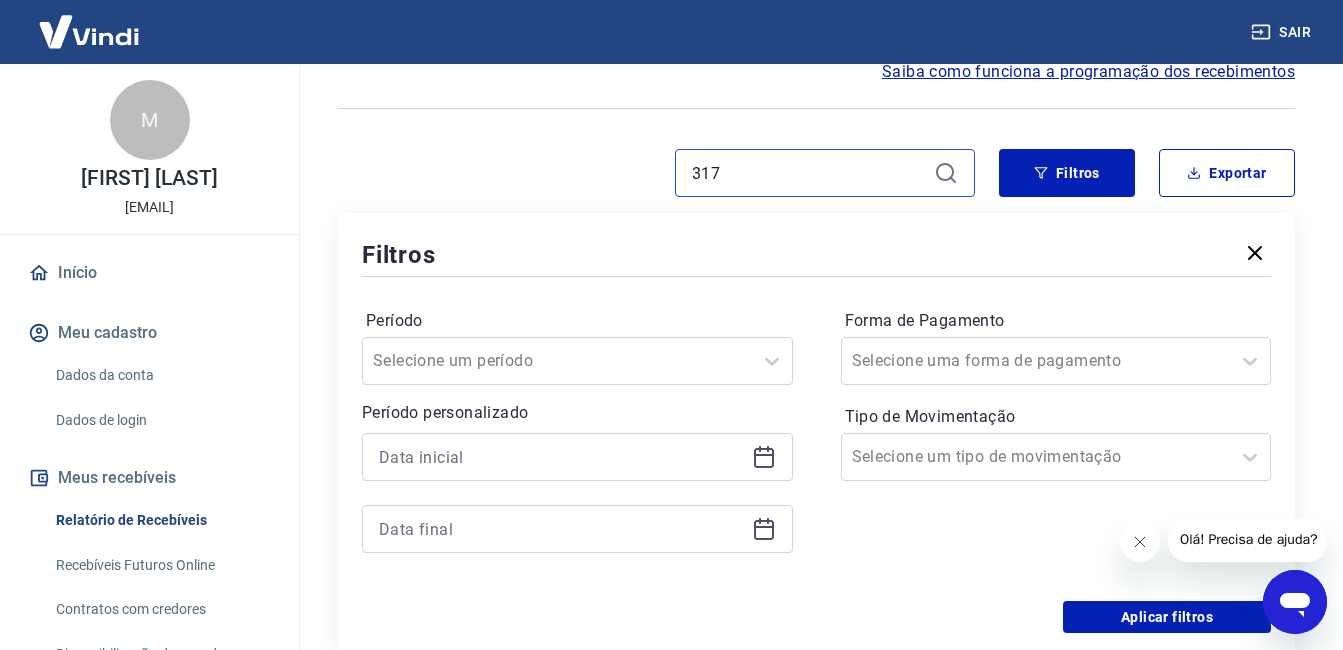type on "317" 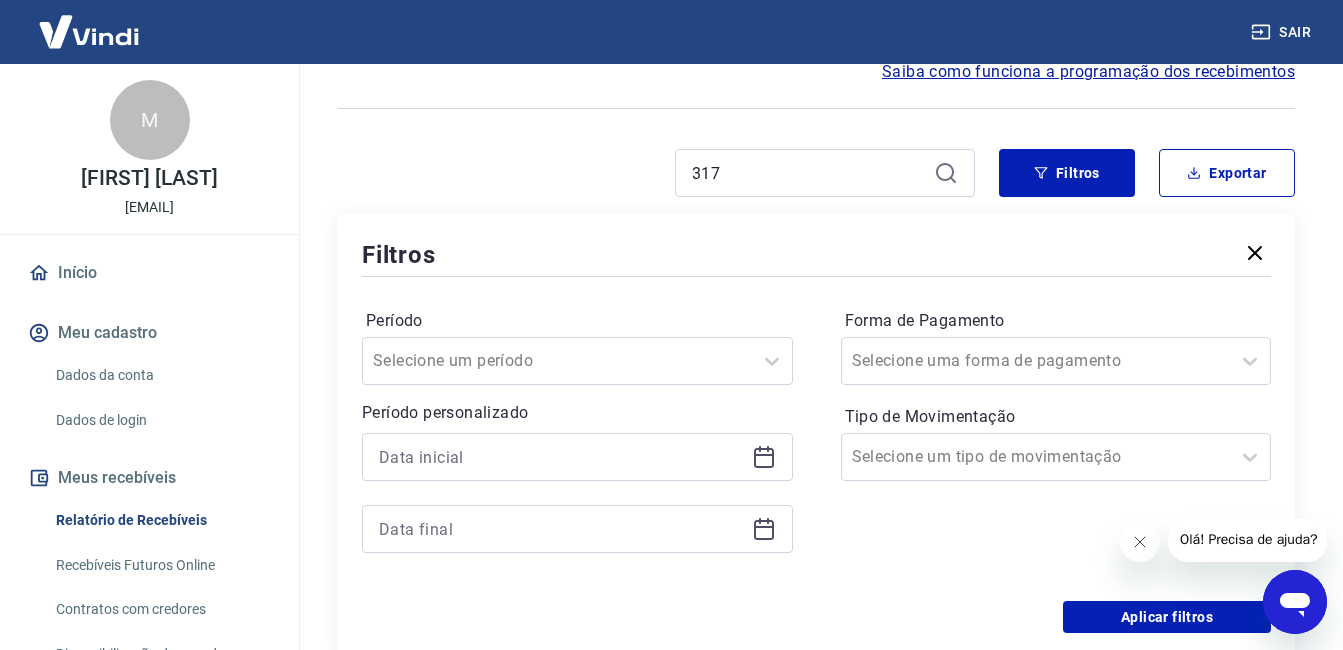 click 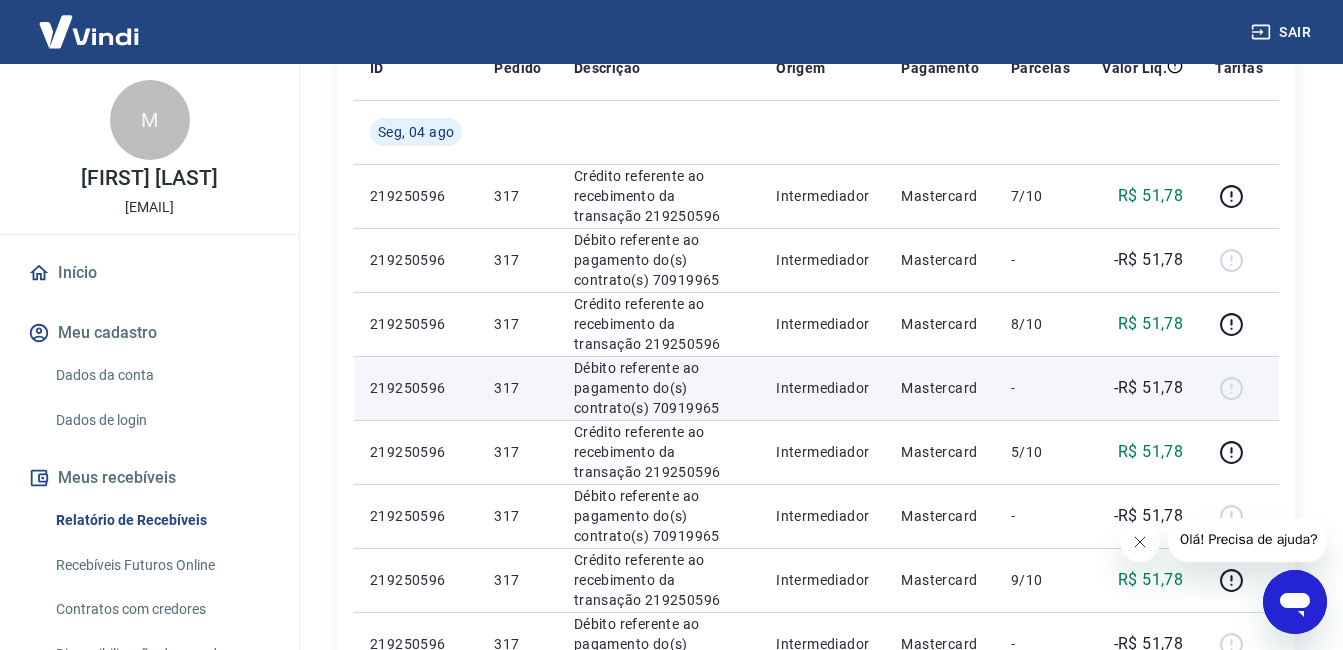scroll, scrollTop: 800, scrollLeft: 0, axis: vertical 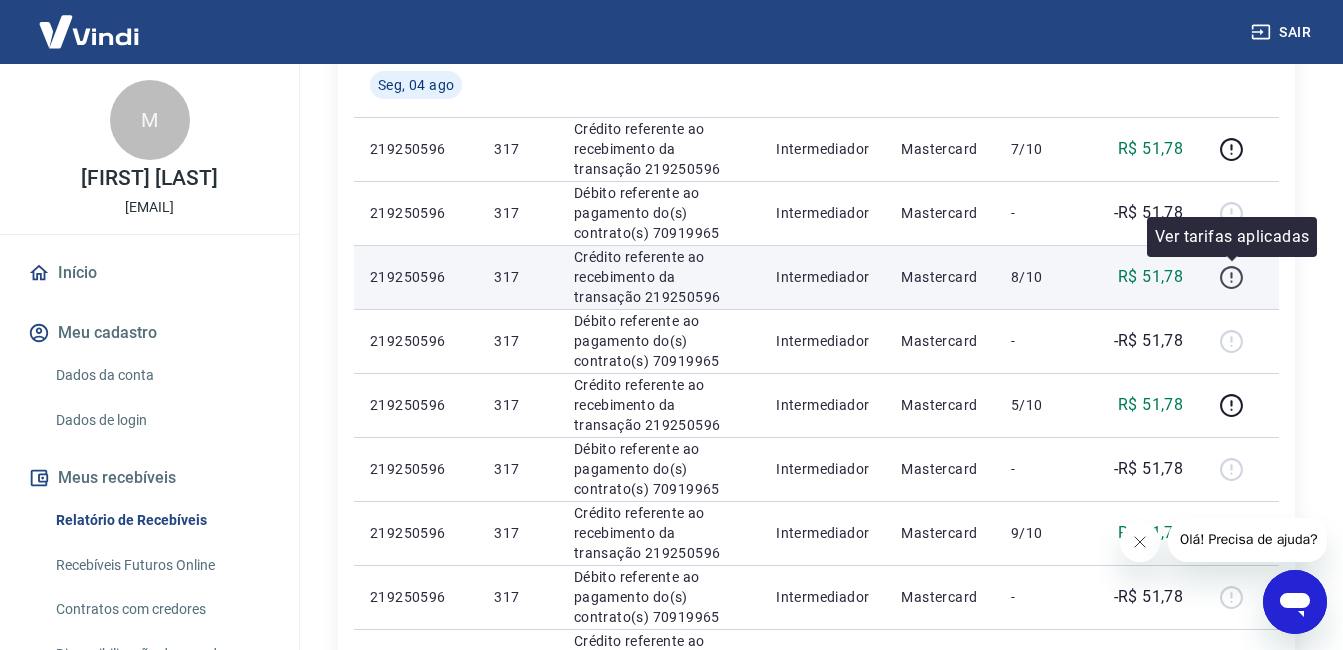 click at bounding box center [1231, 277] 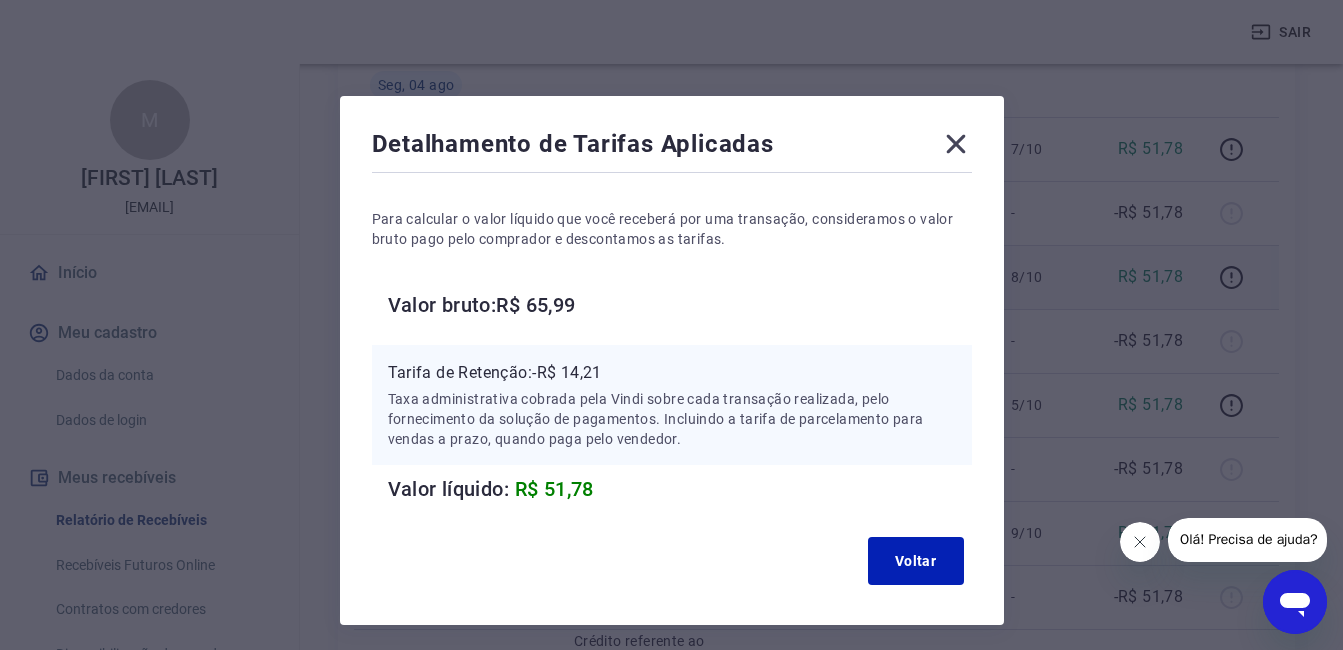 click 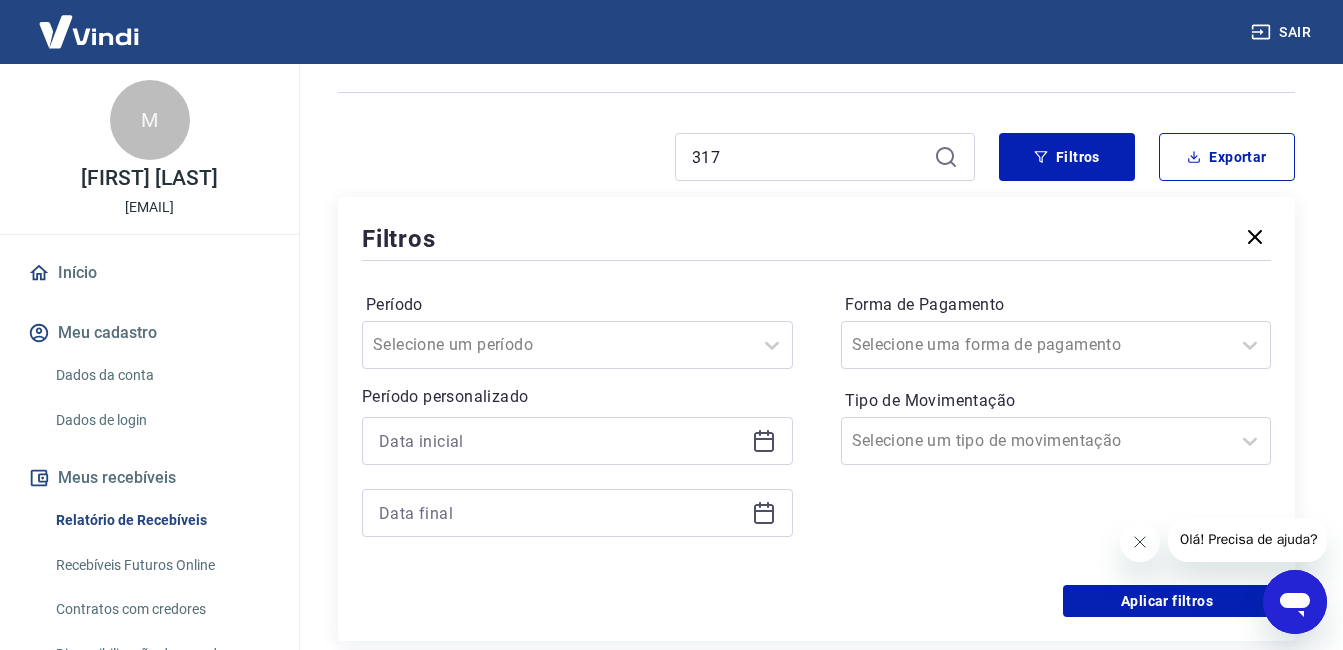 scroll, scrollTop: 0, scrollLeft: 0, axis: both 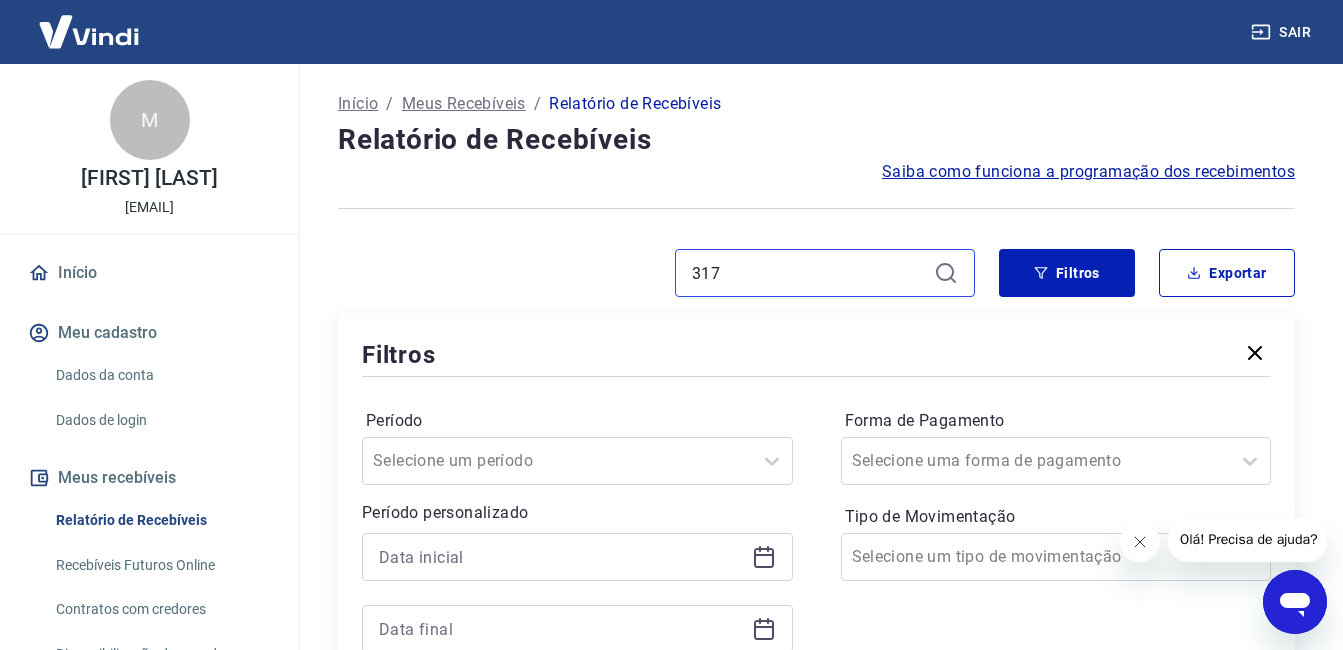 drag, startPoint x: 789, startPoint y: 270, endPoint x: 659, endPoint y: 319, distance: 138.92804 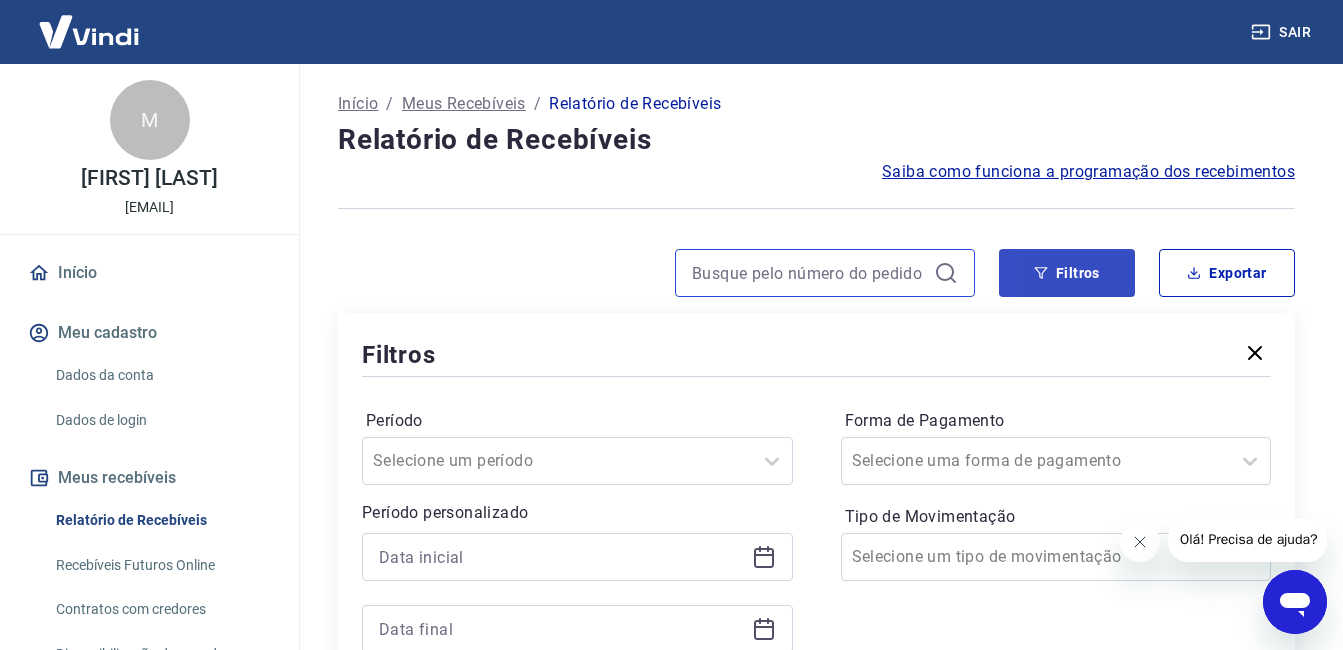 type 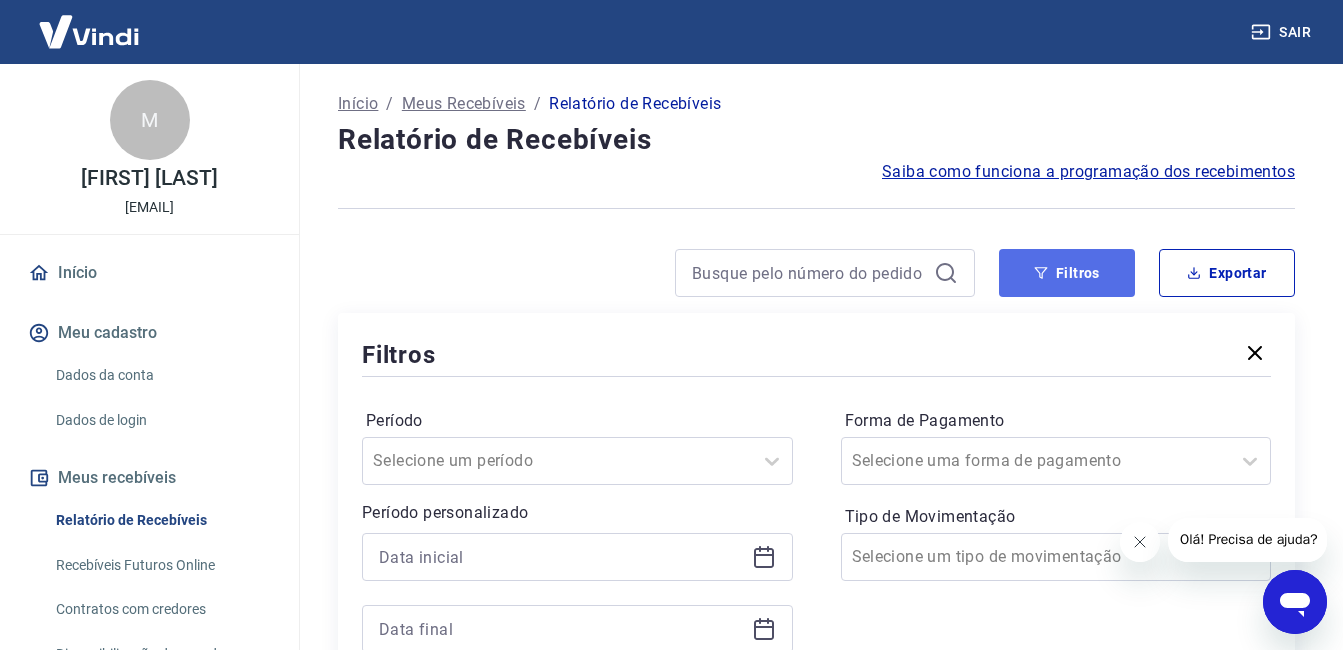 click on "Filtros" at bounding box center [1067, 273] 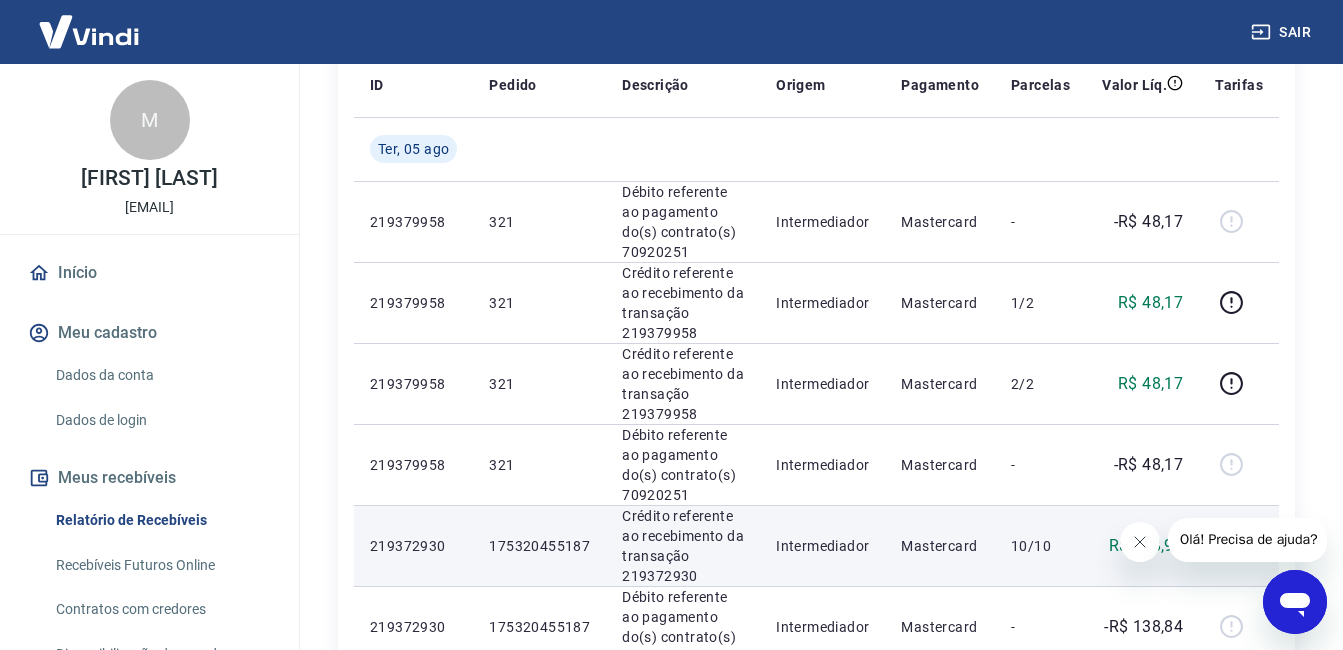 scroll, scrollTop: 400, scrollLeft: 0, axis: vertical 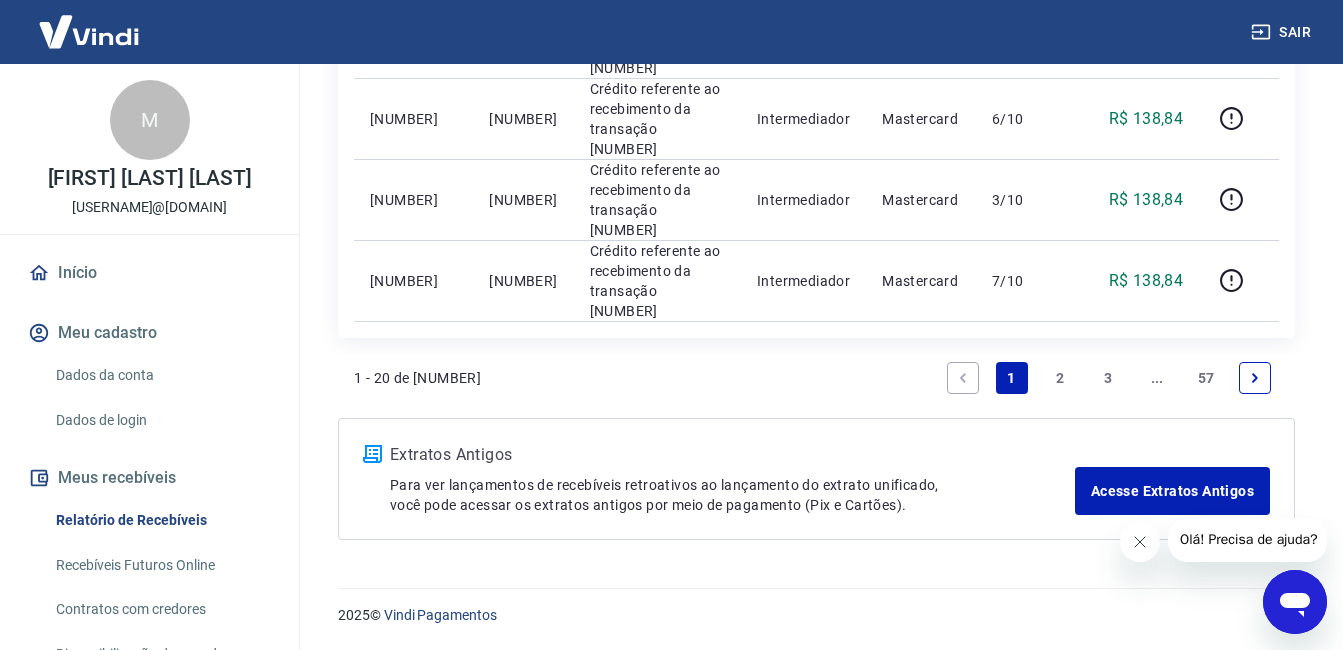 click 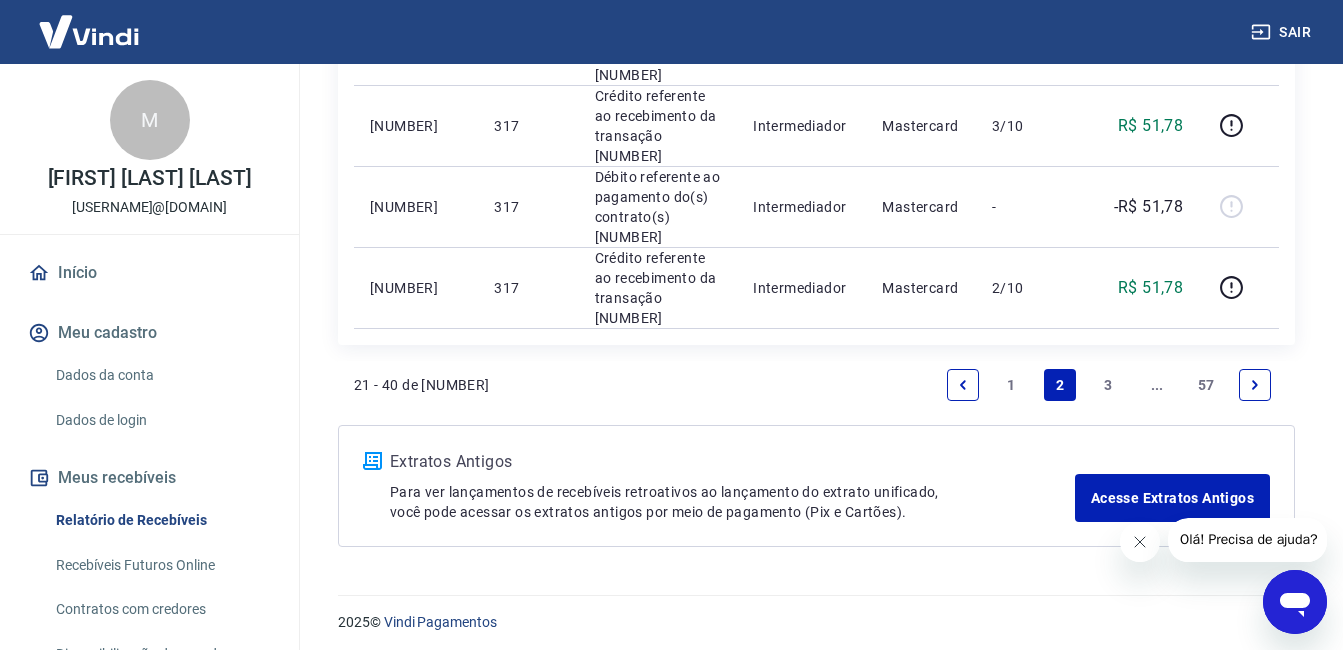 scroll, scrollTop: 1819, scrollLeft: 0, axis: vertical 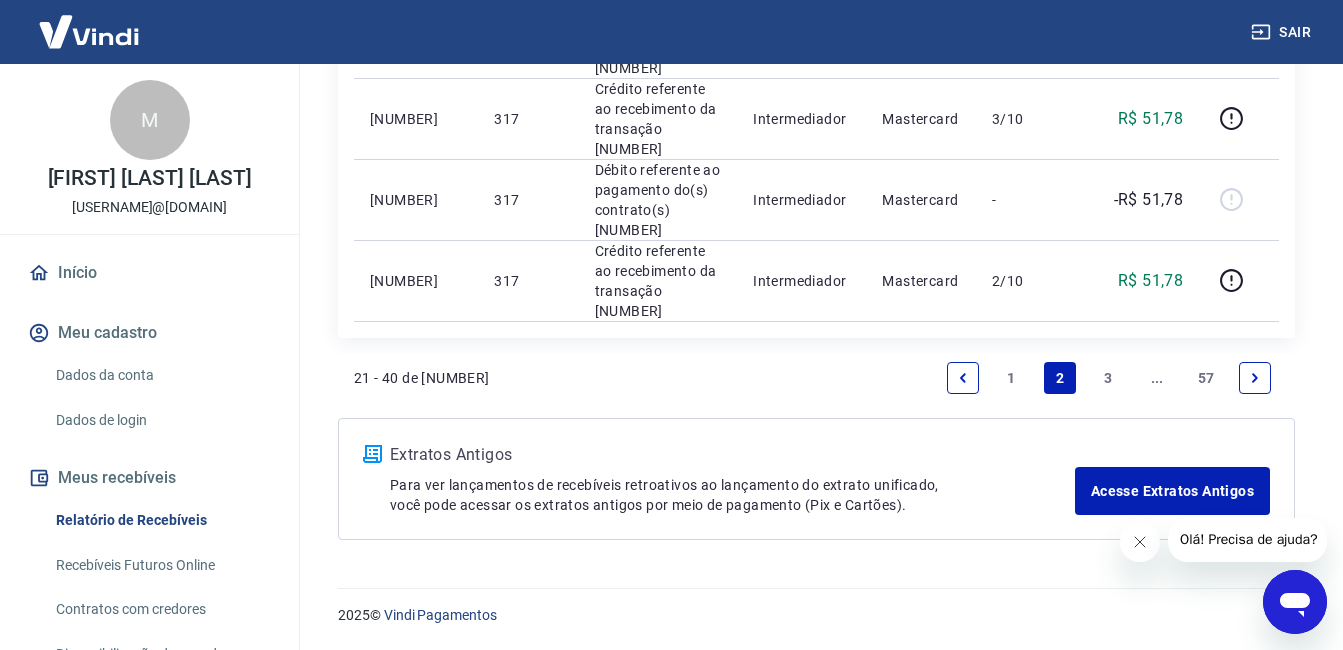 click 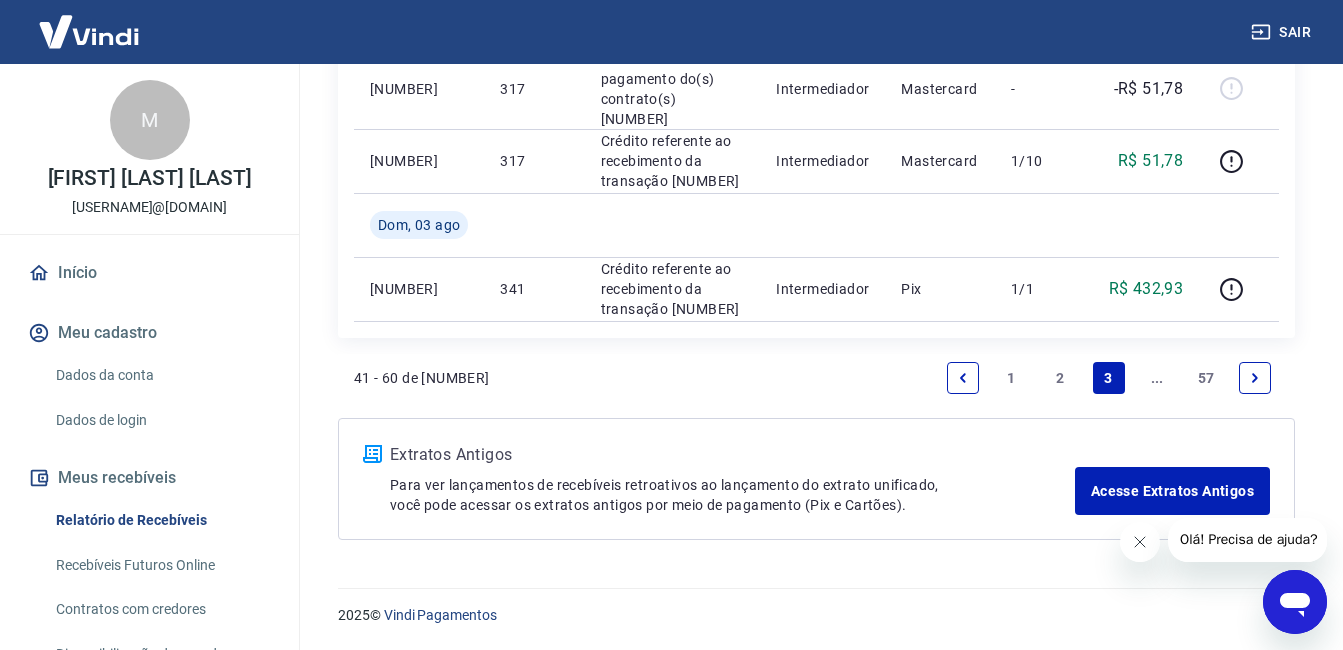 scroll, scrollTop: 1800, scrollLeft: 0, axis: vertical 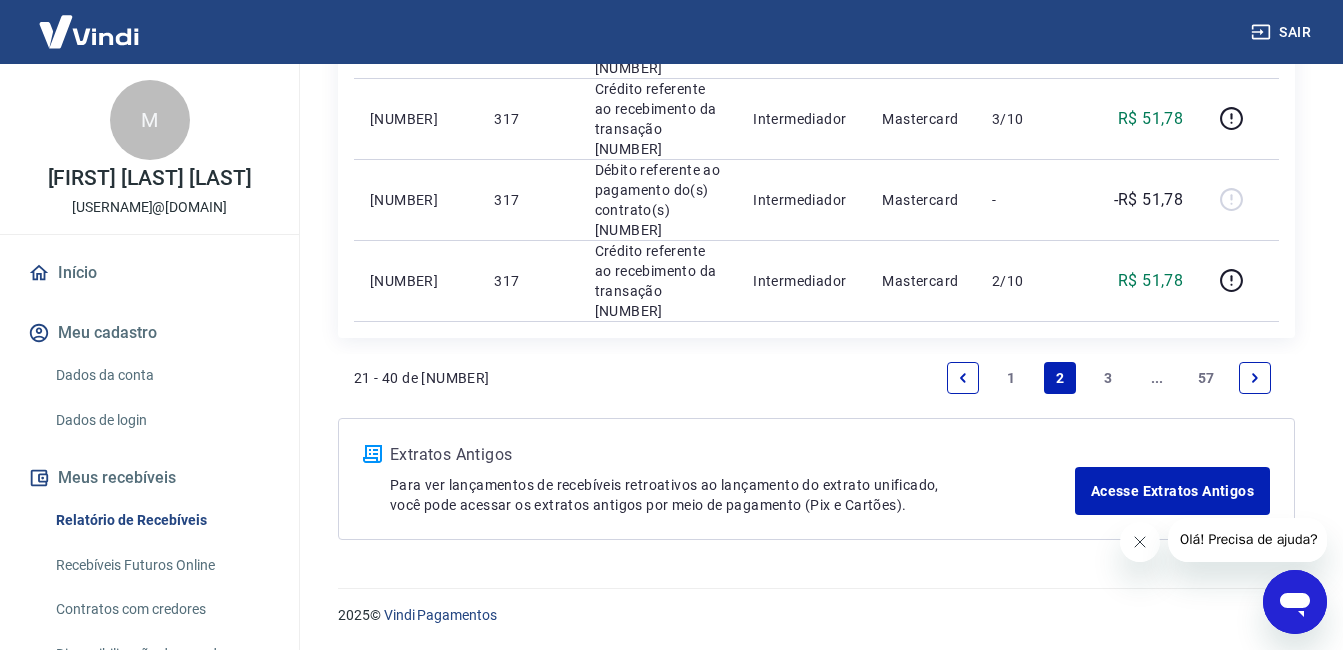 click 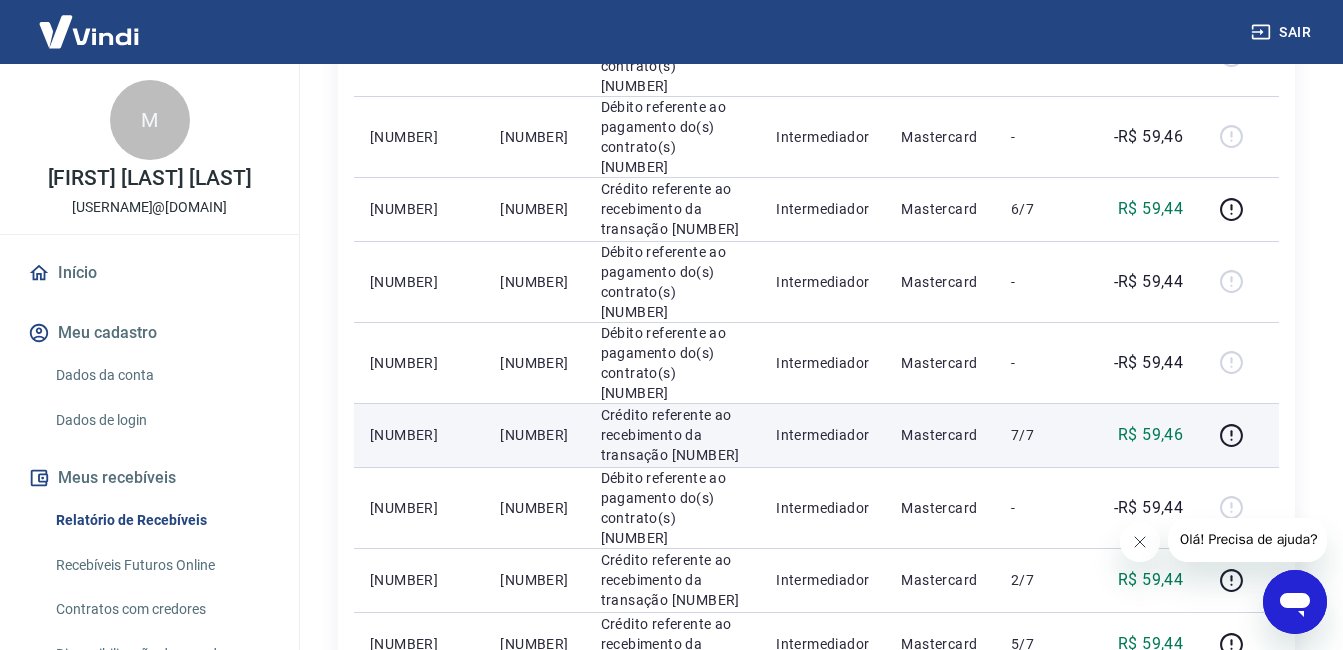 scroll, scrollTop: 800, scrollLeft: 0, axis: vertical 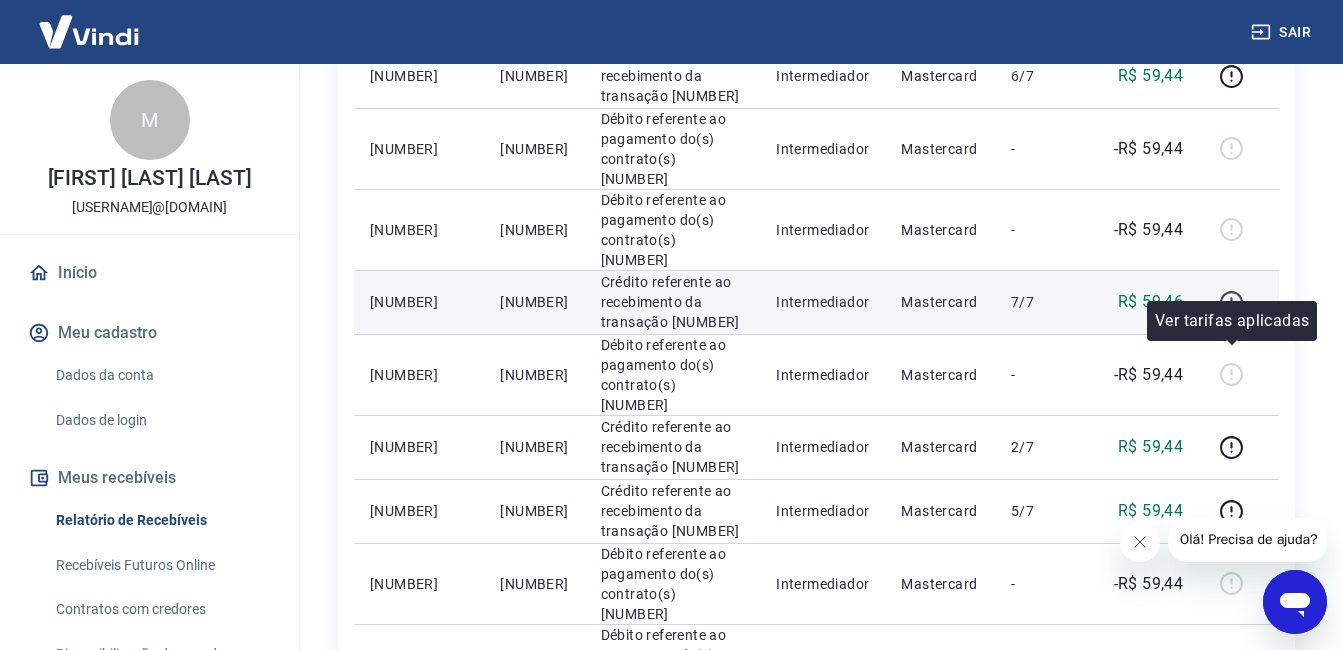 click 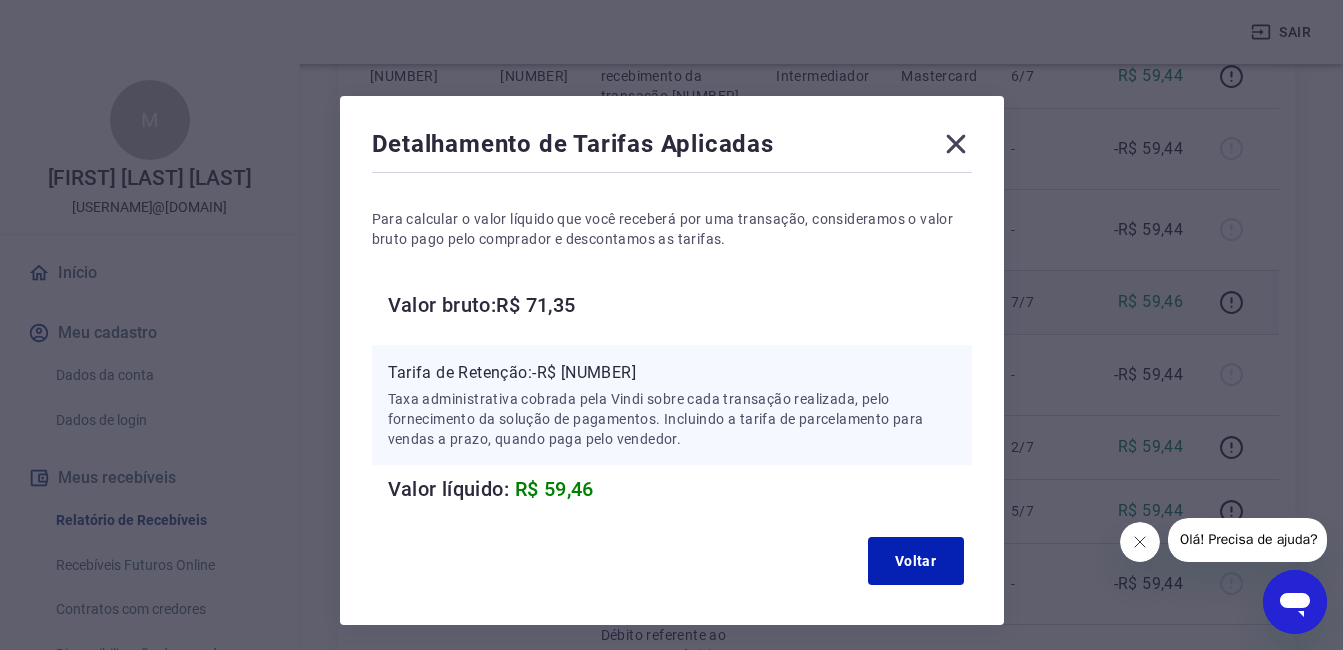 click 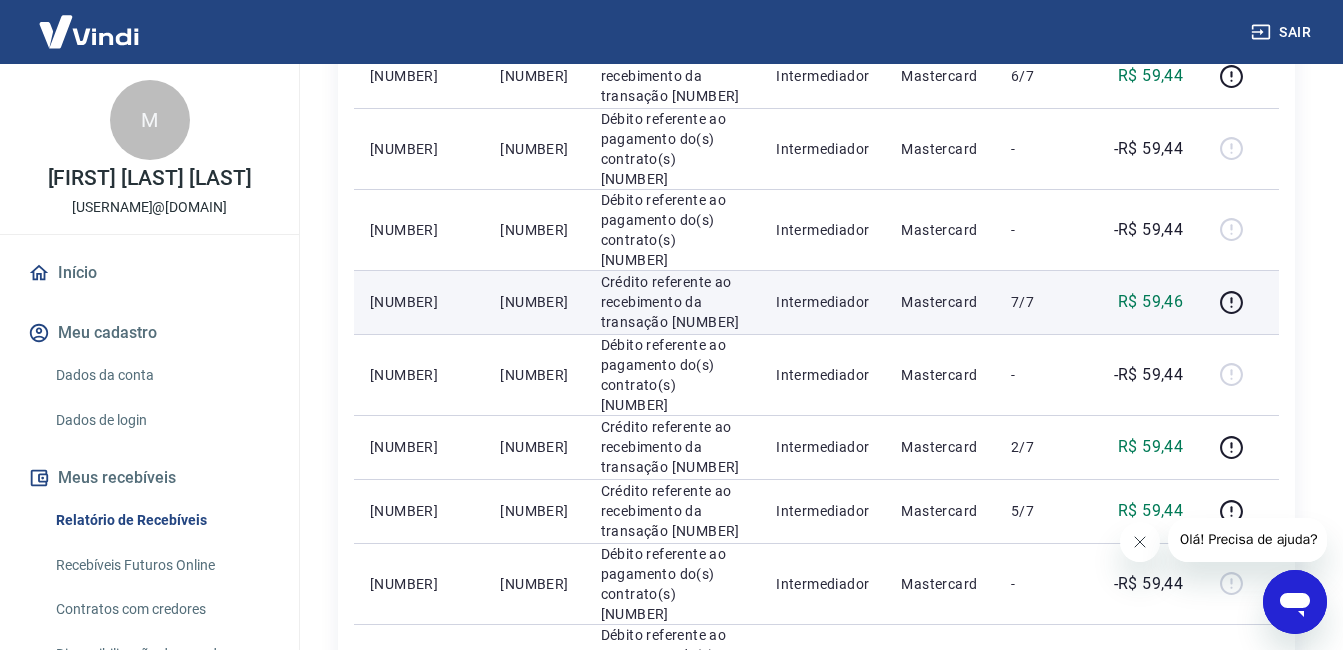 drag, startPoint x: 500, startPoint y: 347, endPoint x: 570, endPoint y: 379, distance: 76.96753 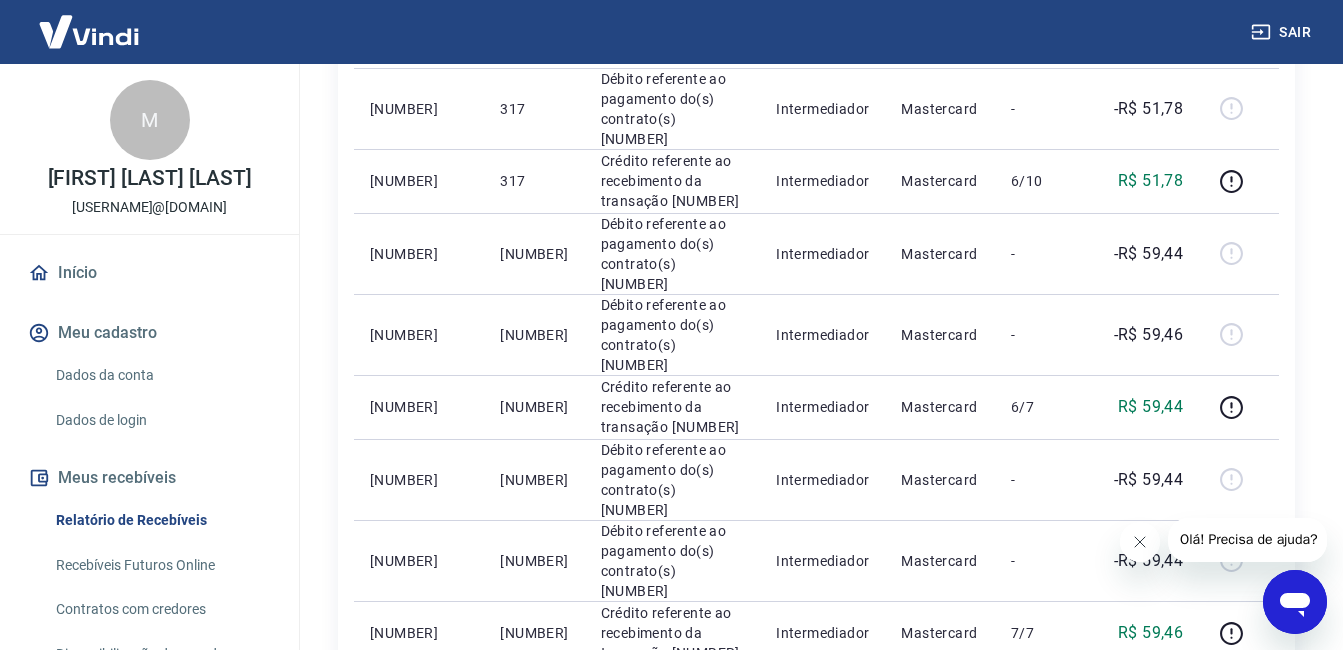 scroll, scrollTop: 300, scrollLeft: 0, axis: vertical 